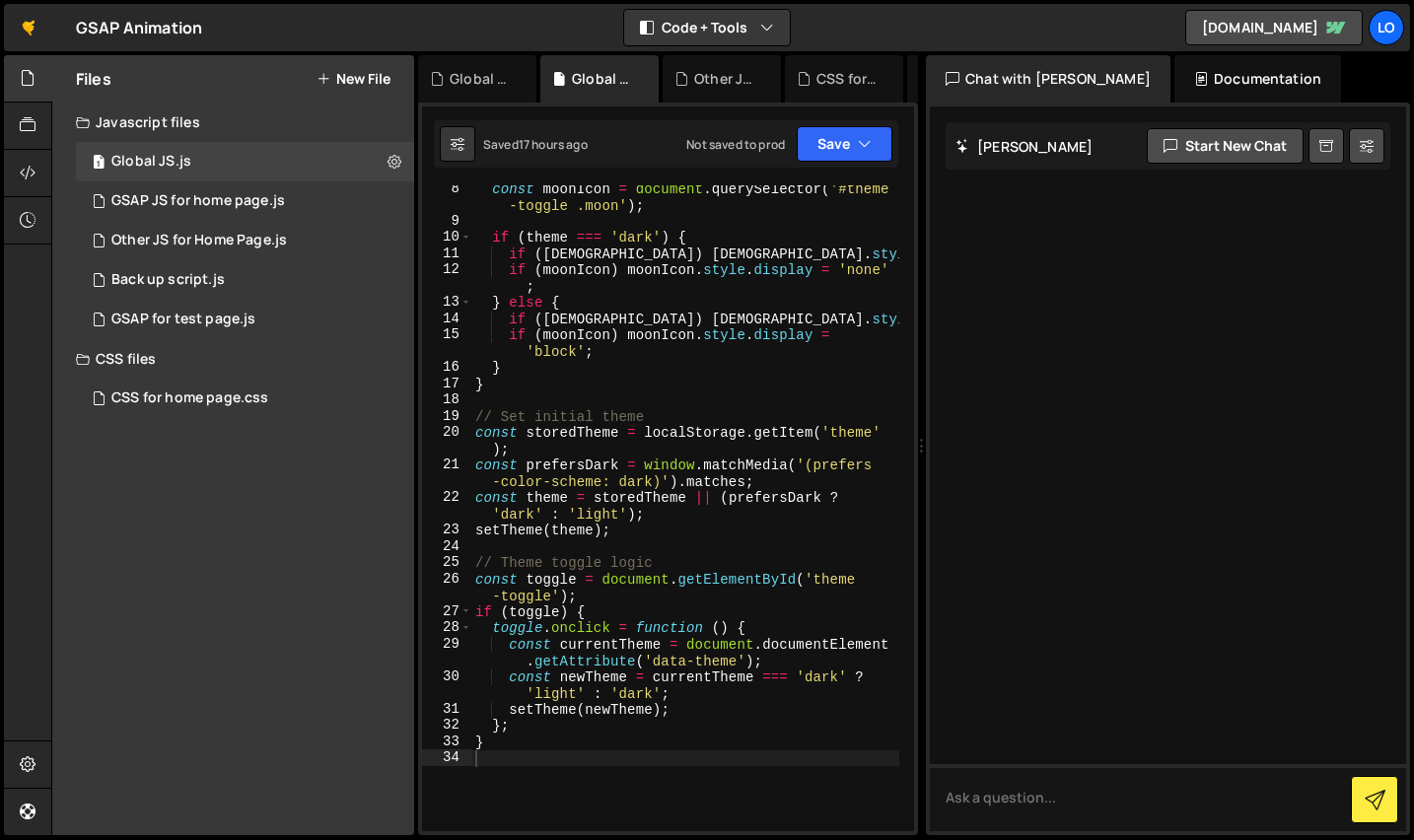 scroll, scrollTop: 0, scrollLeft: 0, axis: both 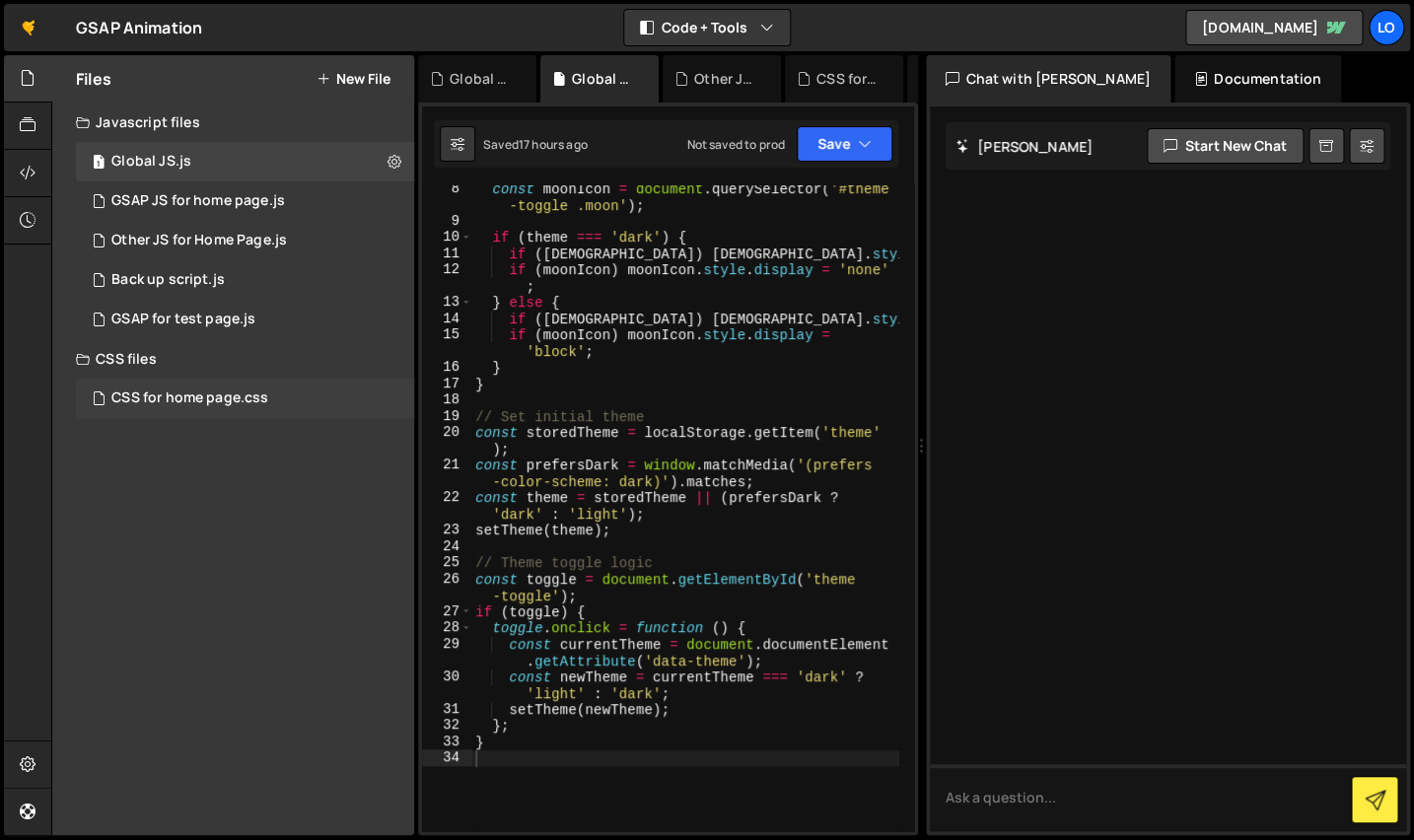 click on "CSS for home page.css" at bounding box center (189, 398) 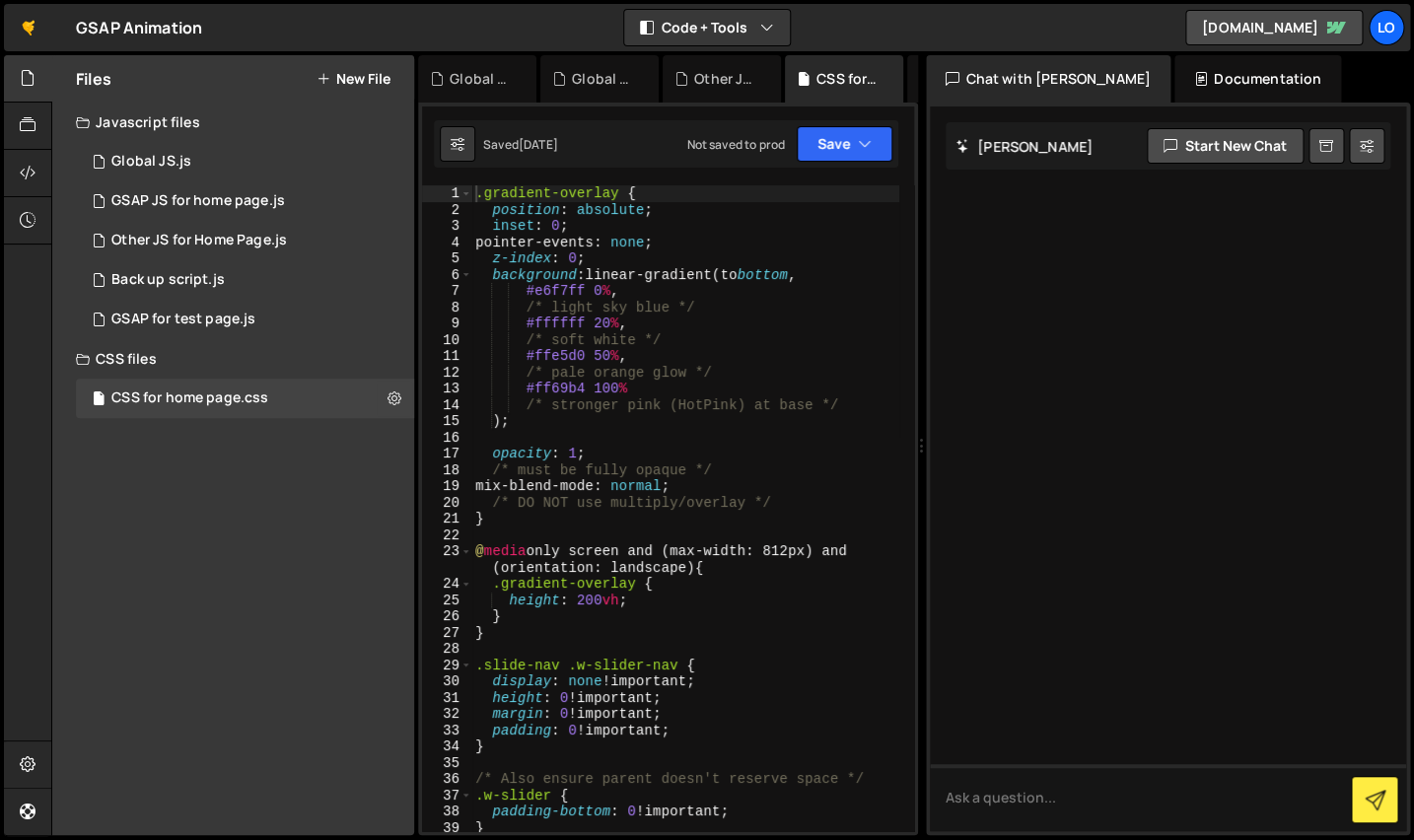 click on "New File" at bounding box center [353, 79] 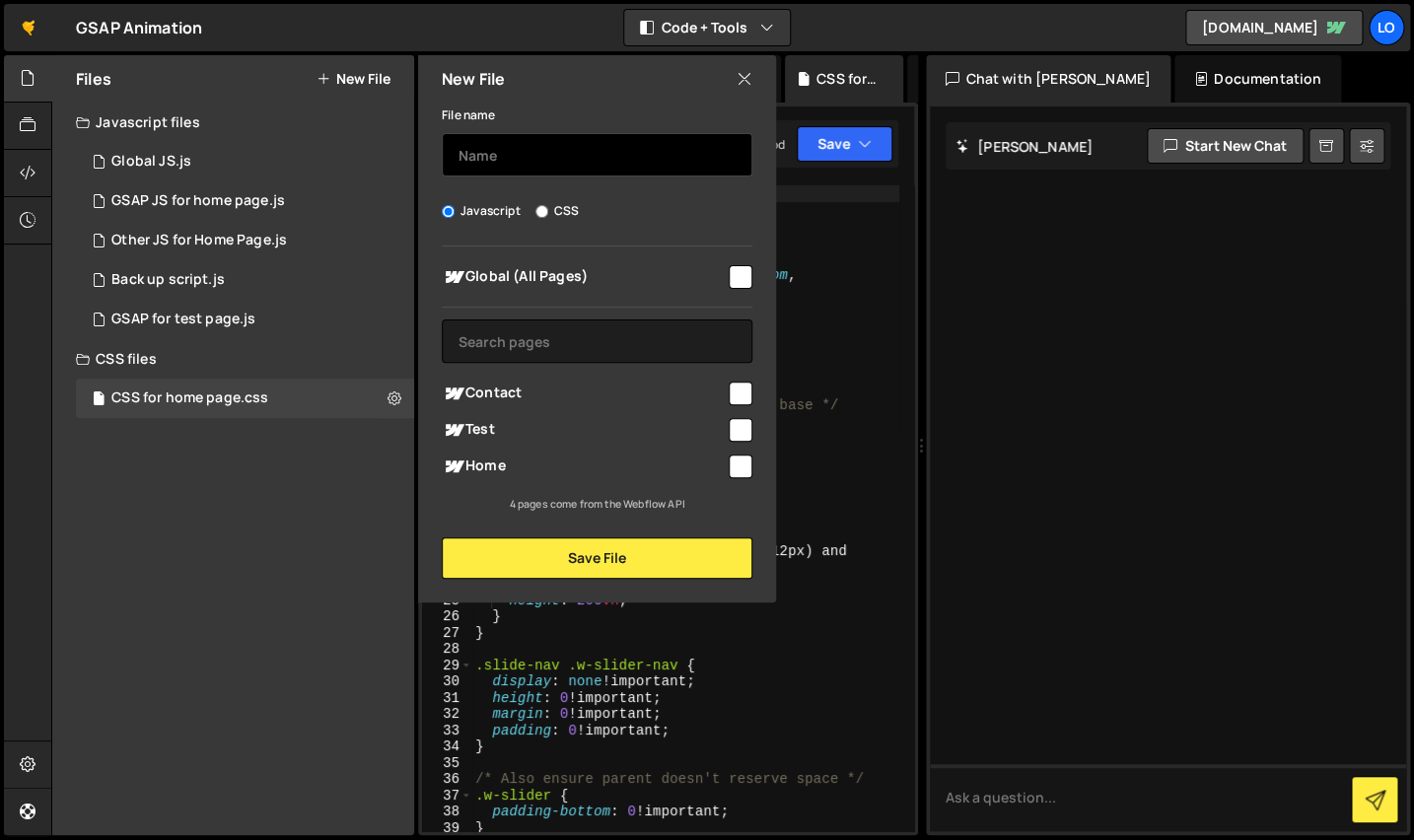 drag, startPoint x: 531, startPoint y: 153, endPoint x: 540, endPoint y: 158, distance: 10.29563 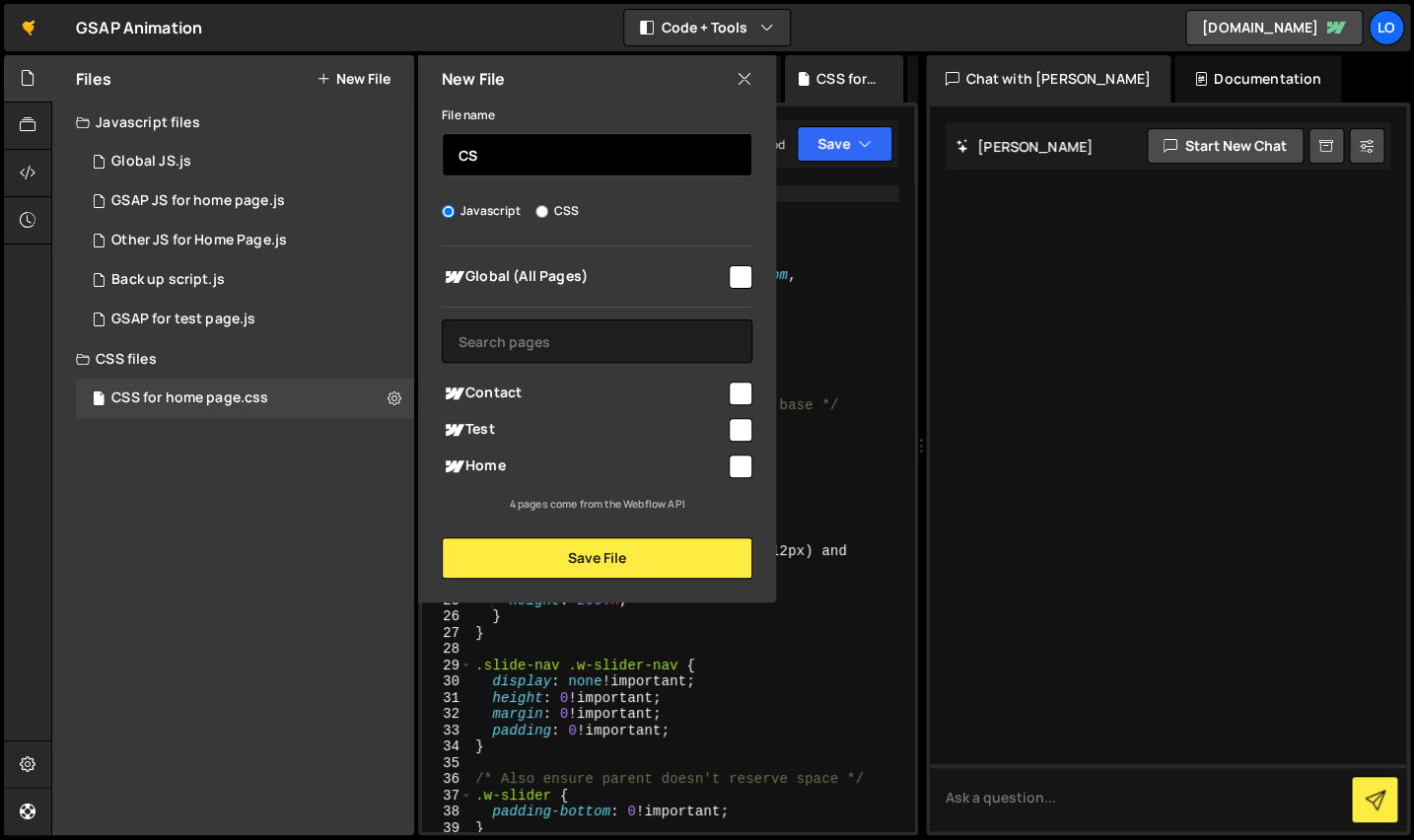 type on "C" 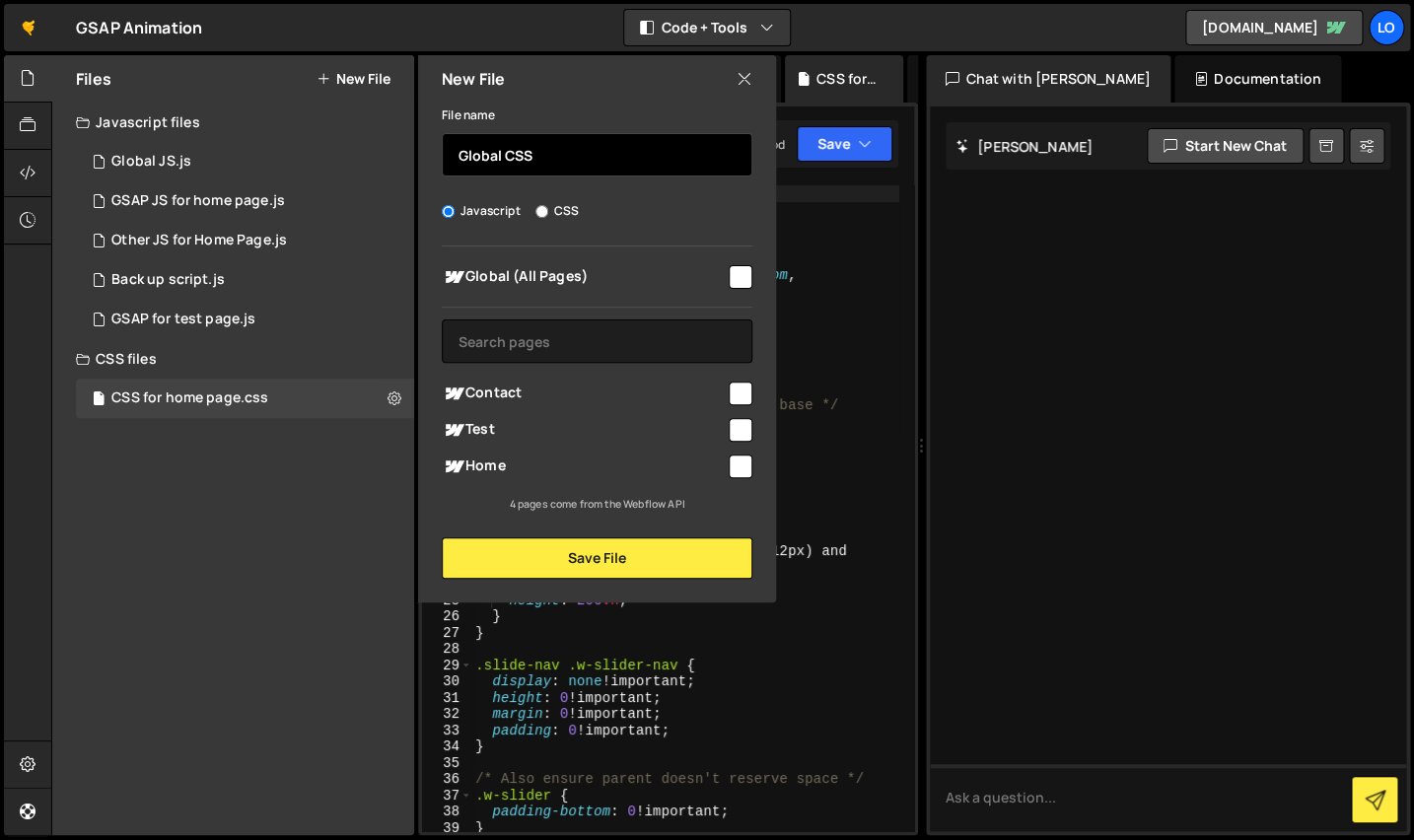 type on "Global CSS" 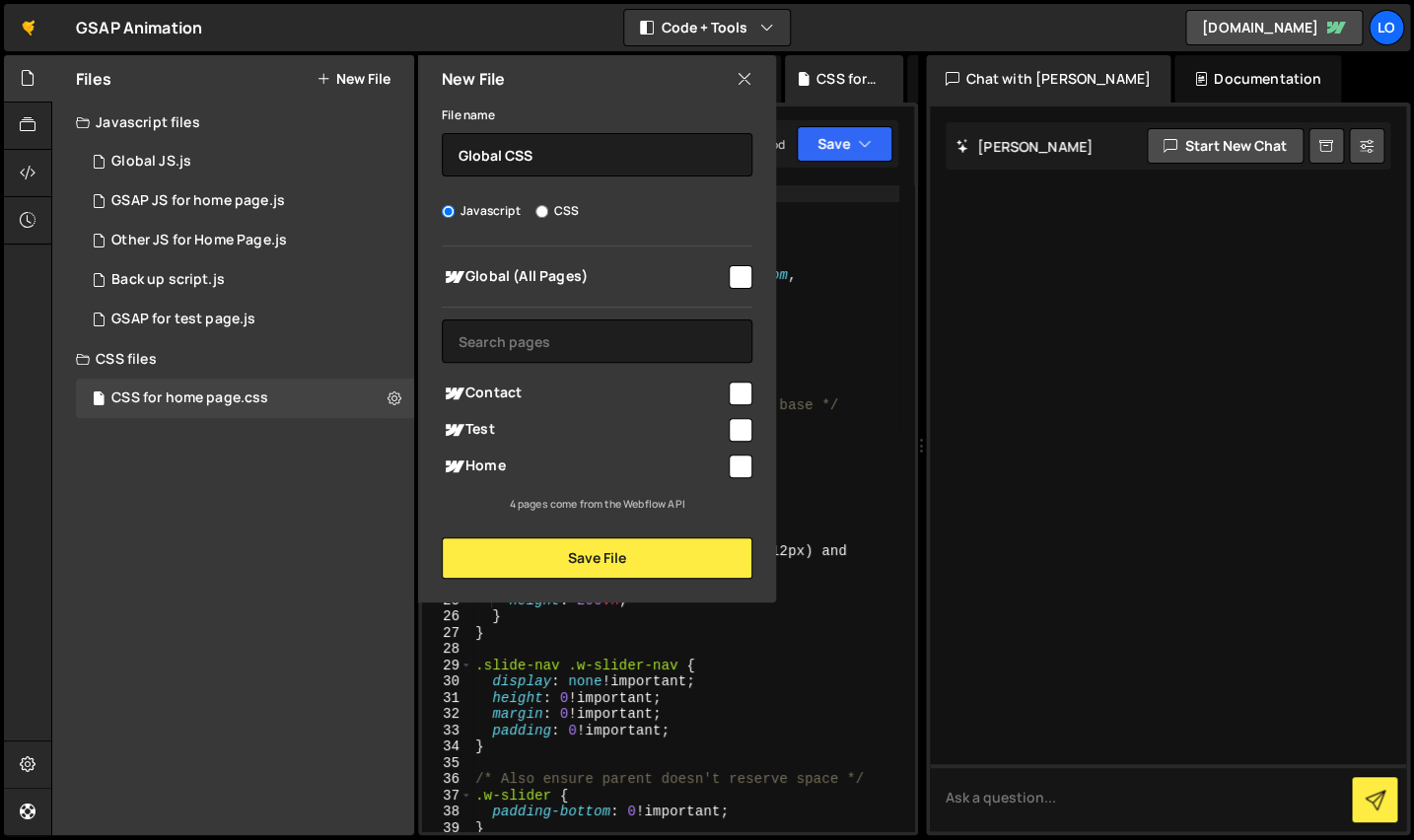click on "CSS" at bounding box center [541, 211] 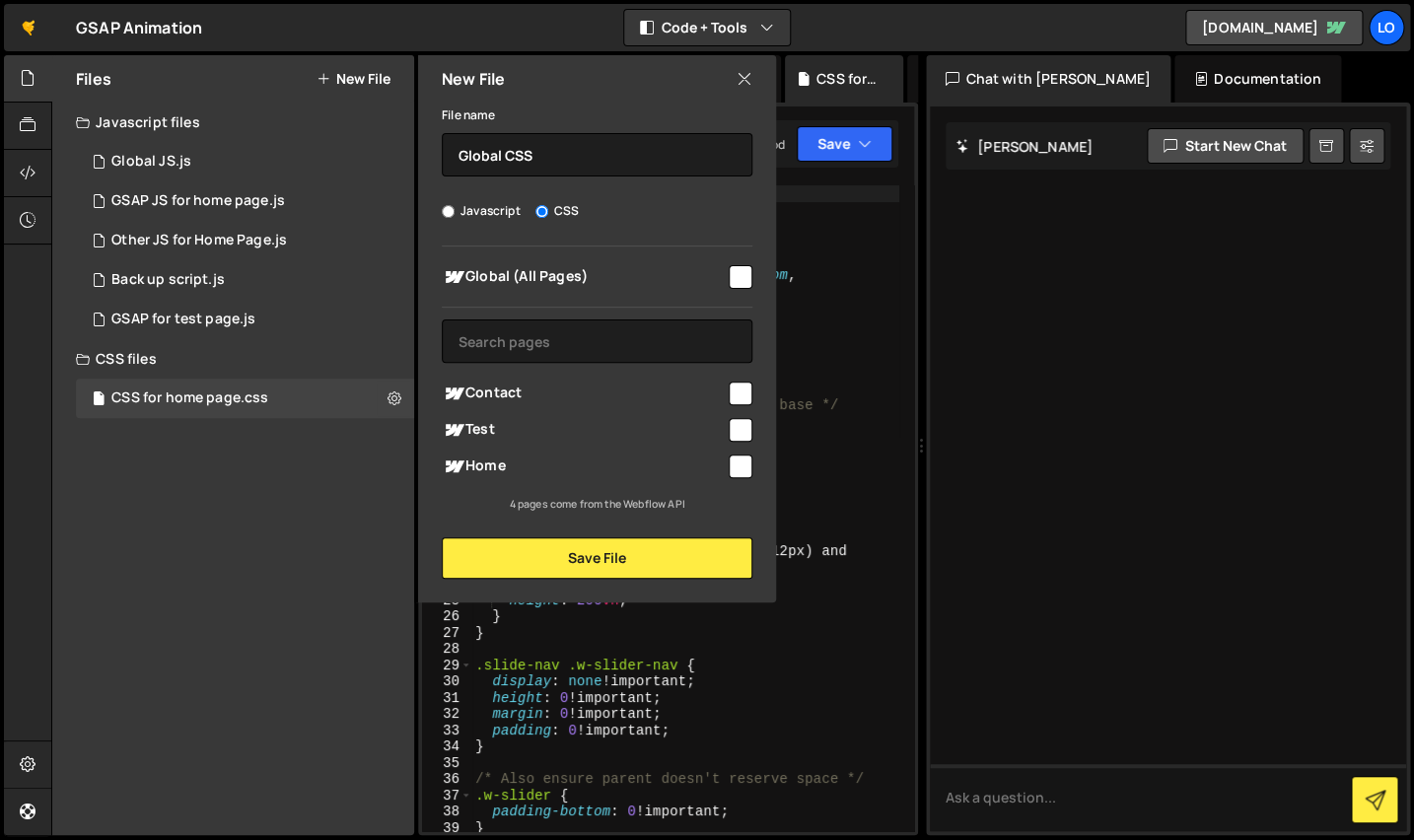 click at bounding box center (741, 277) 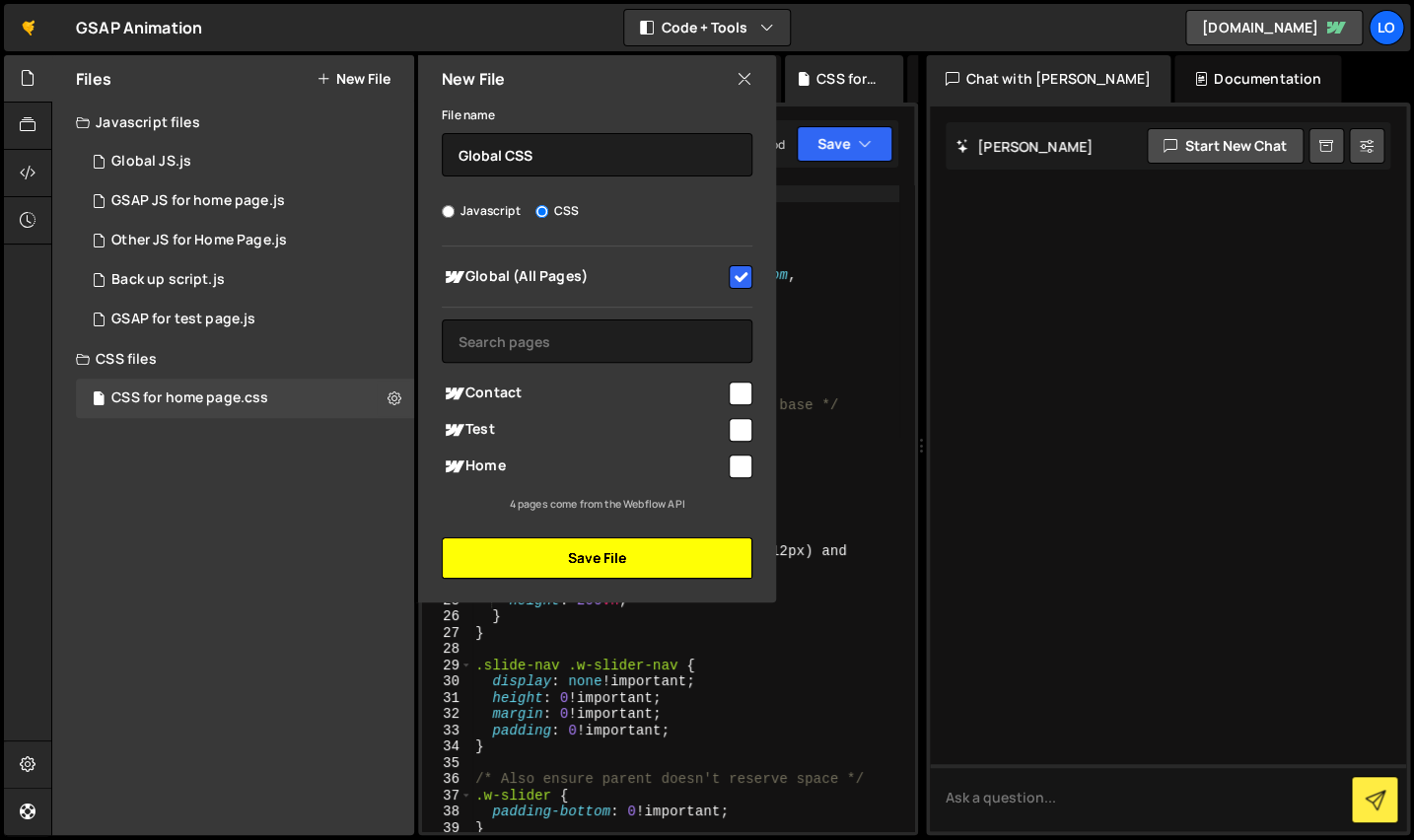 click on "Save File" at bounding box center [597, 558] 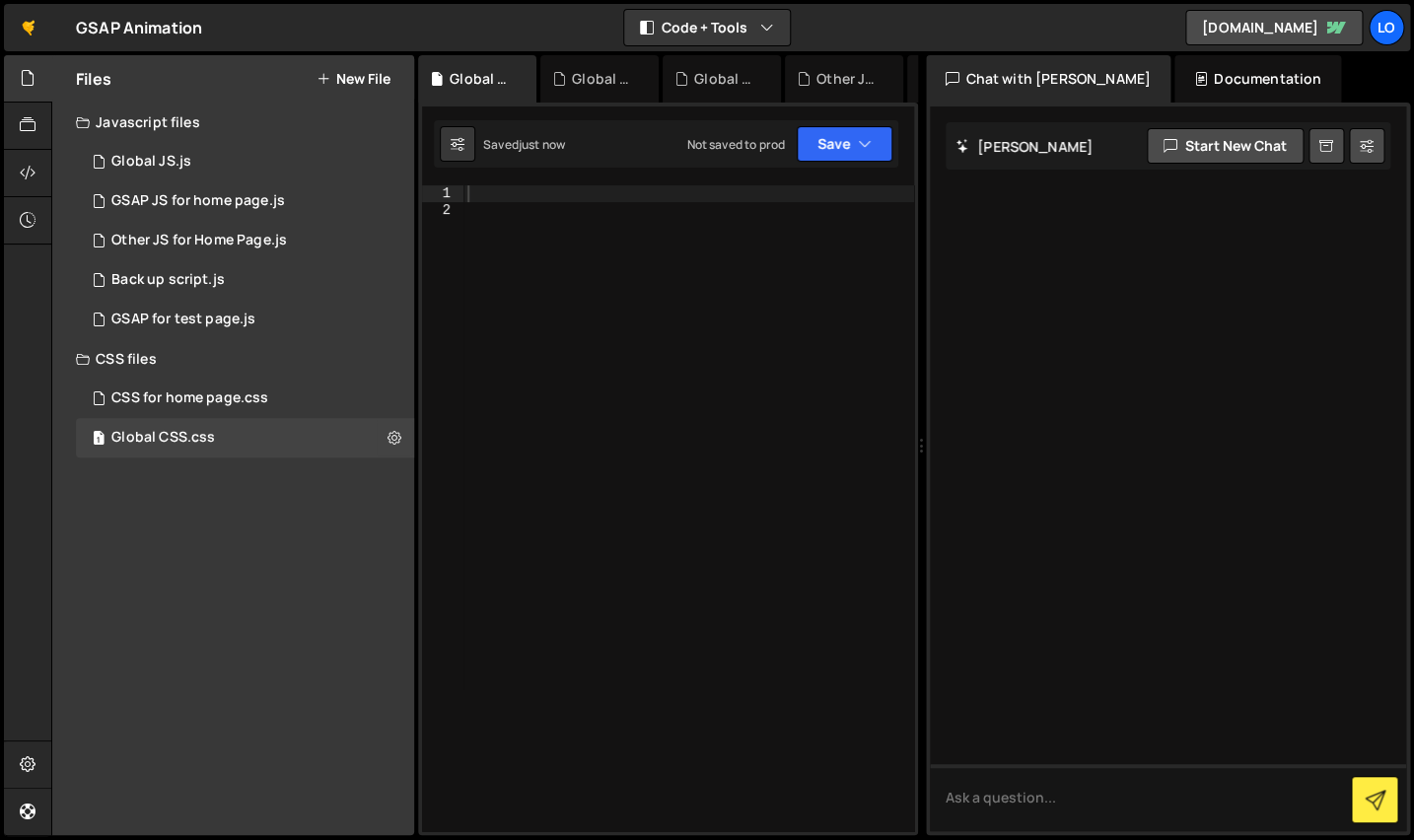 click 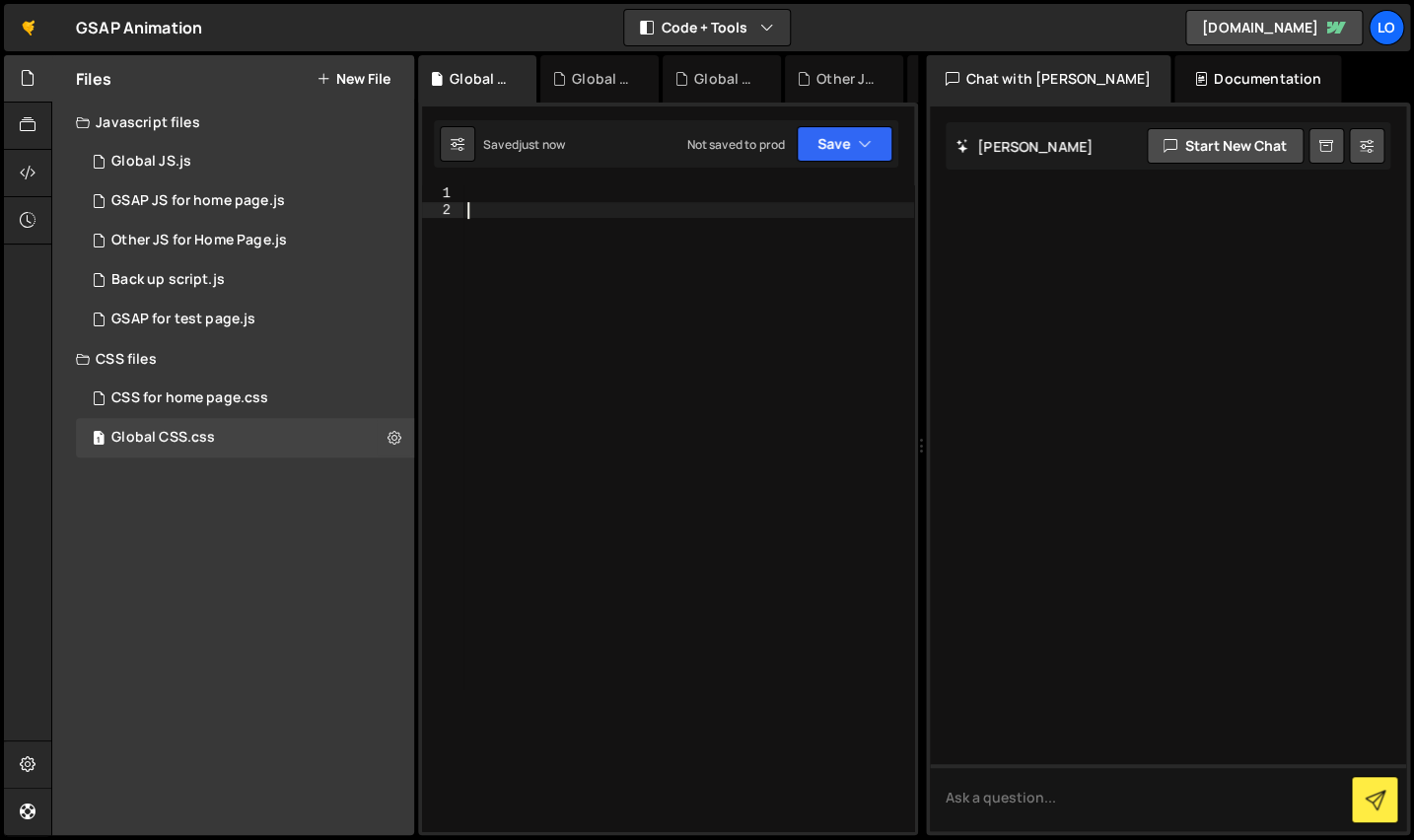 paste on "<style>" 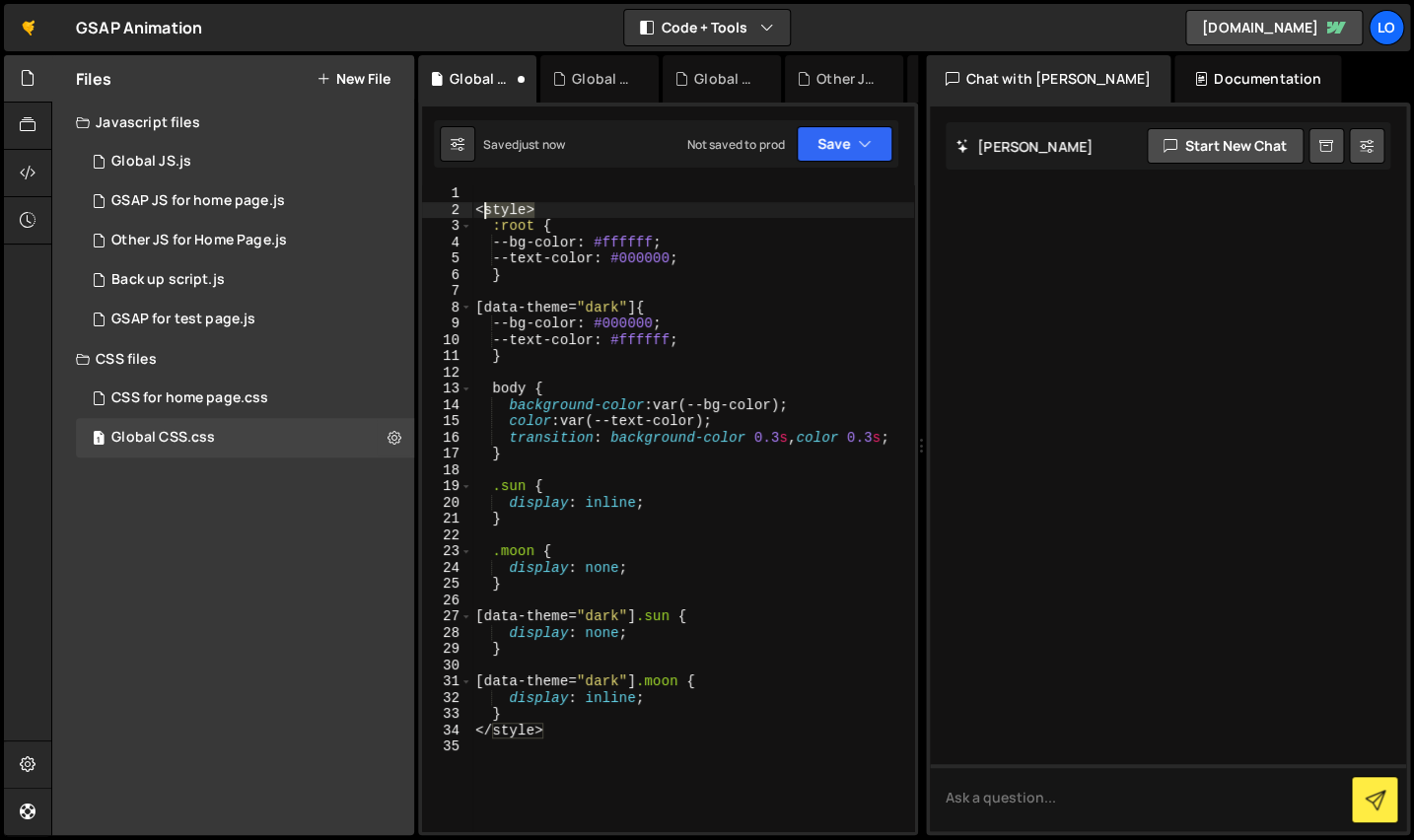 drag, startPoint x: 561, startPoint y: 211, endPoint x: 460, endPoint y: 197, distance: 101.965681 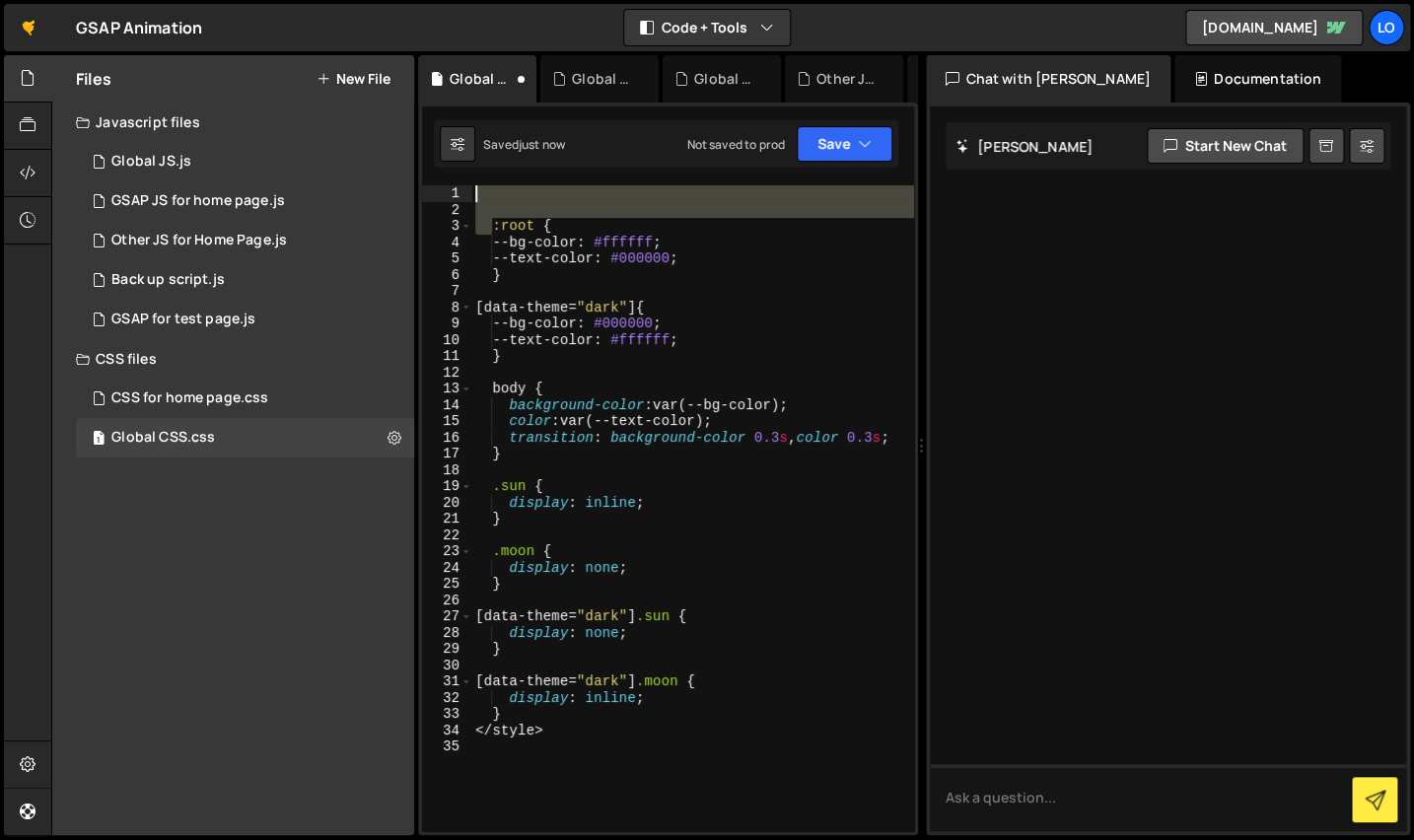 drag, startPoint x: 490, startPoint y: 224, endPoint x: 456, endPoint y: 163, distance: 69.83552 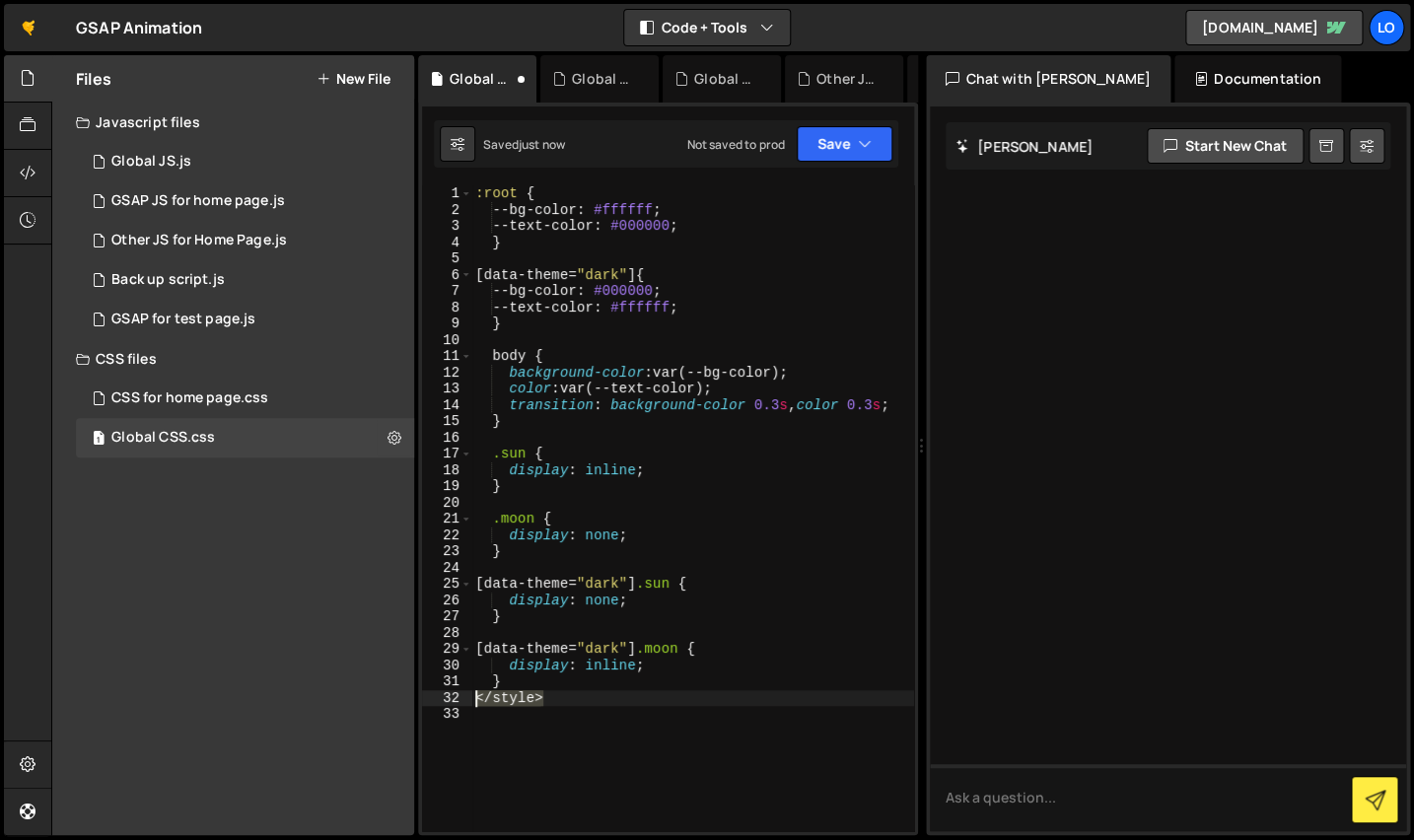 drag, startPoint x: 524, startPoint y: 702, endPoint x: 463, endPoint y: 676, distance: 66.309879 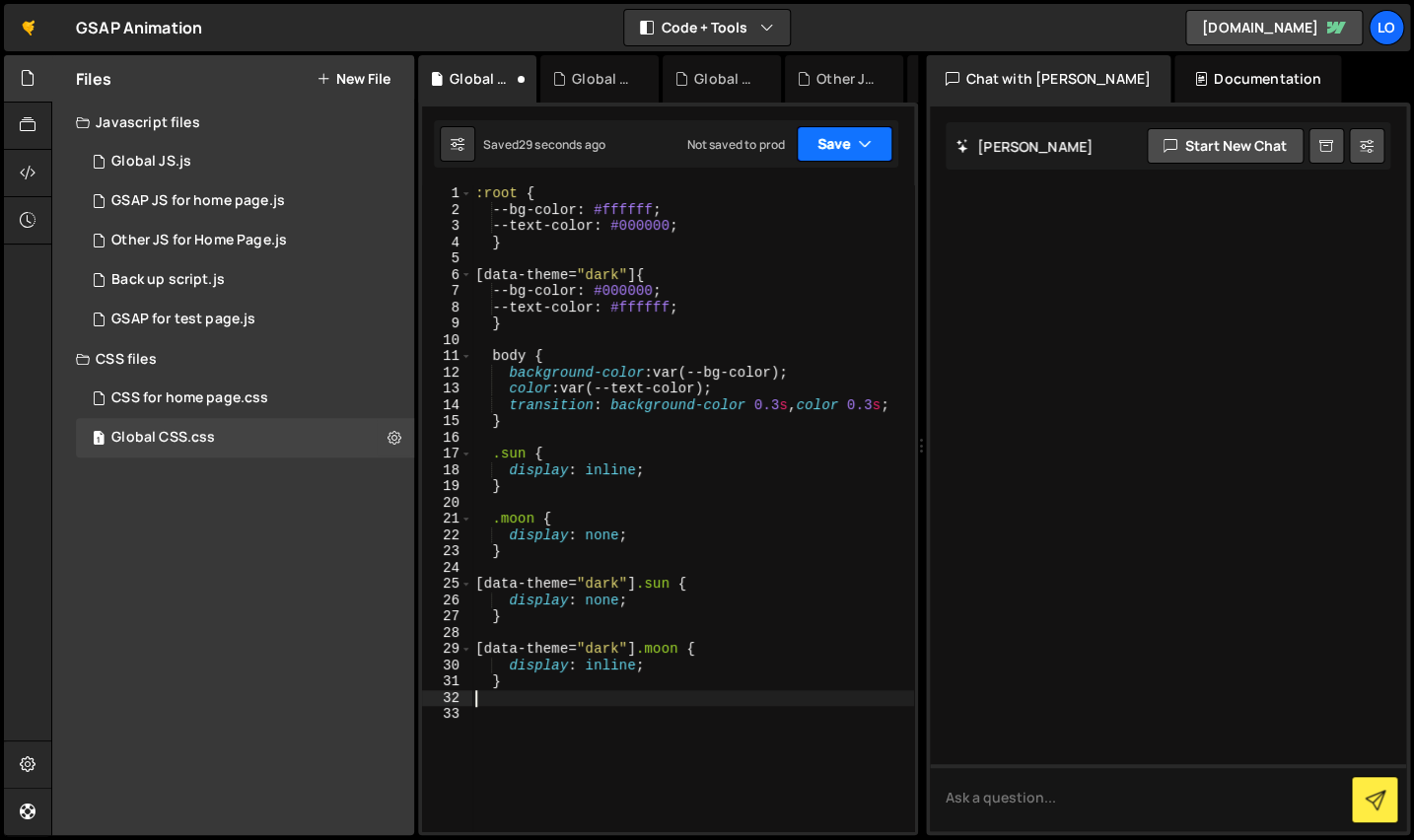 click on "Save" at bounding box center (844, 144) 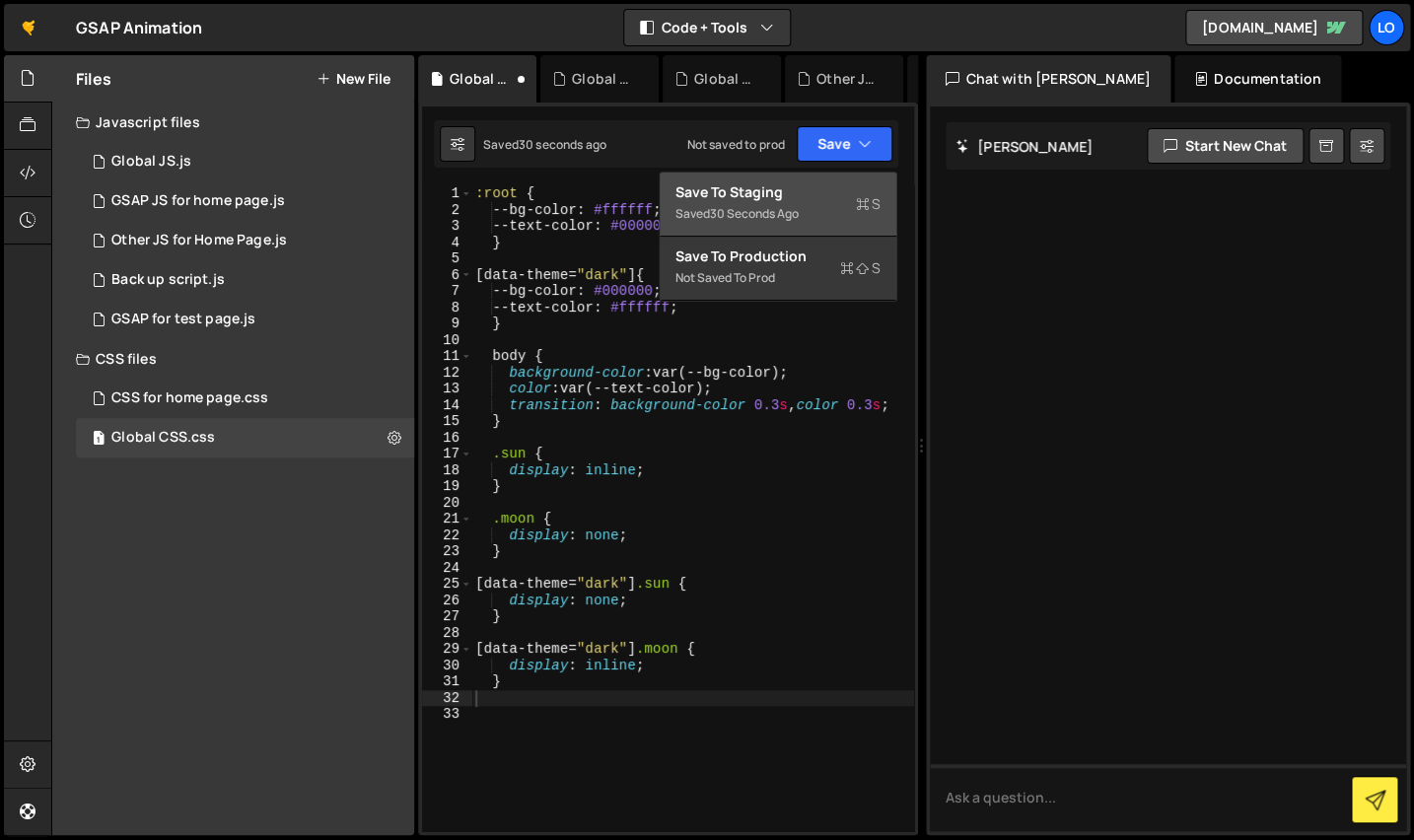 click on "Save to Staging
S" at bounding box center (778, 192) 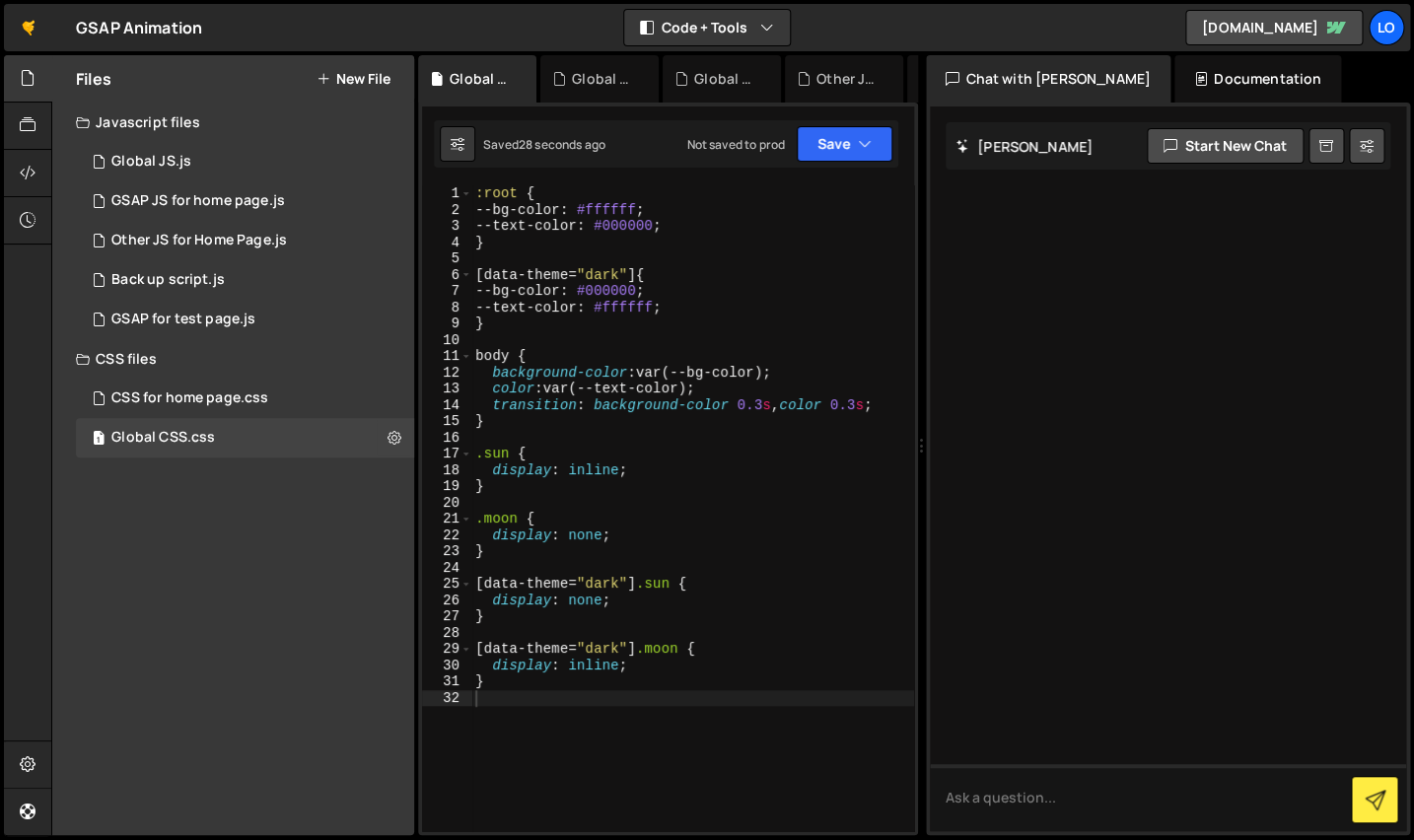 click on ":root   {   --bg-color :   #ffffff ;   --text-color :   #000000 ; } [ data-theme = " dark " ]  {   --bg-color :   #000000 ;   --text-color :   #ffffff ; } body   {    background-color :  var(--bg-color) ;    color :  var(--text-color) ;    transition :   background-color   0.3 s ,  color   0.3 s ; } .sun   {    display :   inline ; } .moon   {    display :   none ; } [ data-theme = " dark " ]  .sun   {    display :   none ; } [ data-theme = " dark " ]  .moon   {    display :   inline ; }" at bounding box center [692, 525] 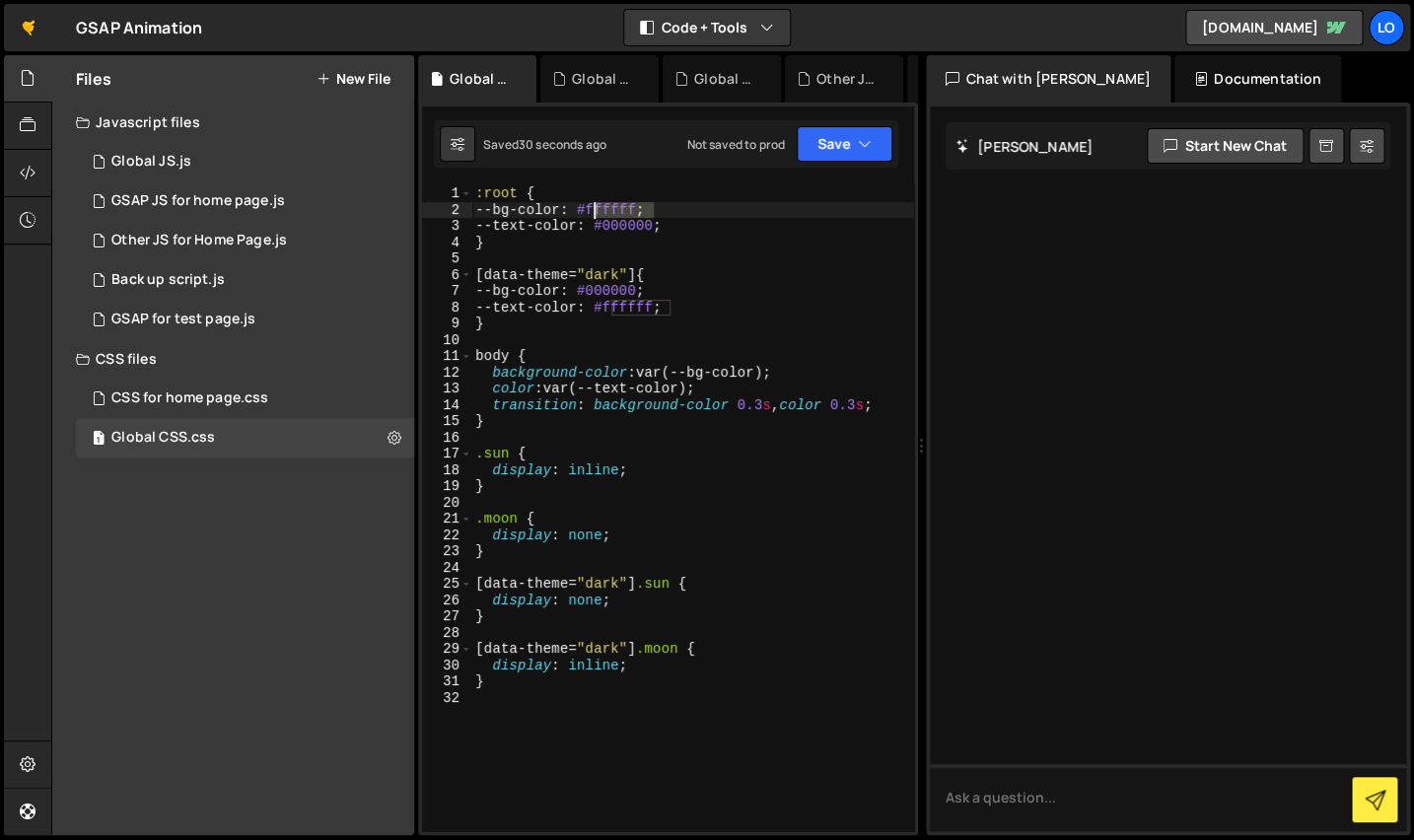 drag, startPoint x: 647, startPoint y: 211, endPoint x: 593, endPoint y: 199, distance: 55.317267 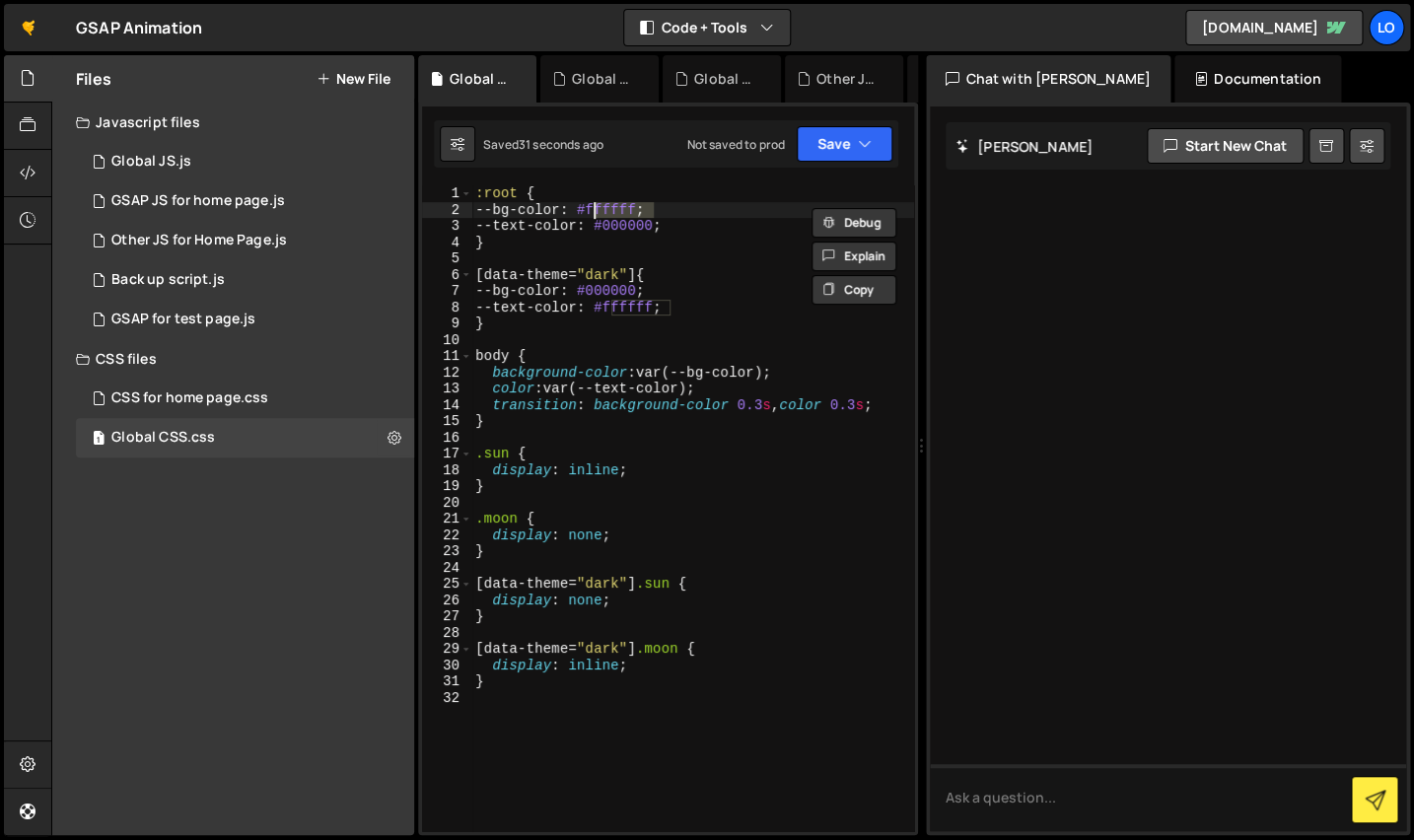 paste on "8f7f4" 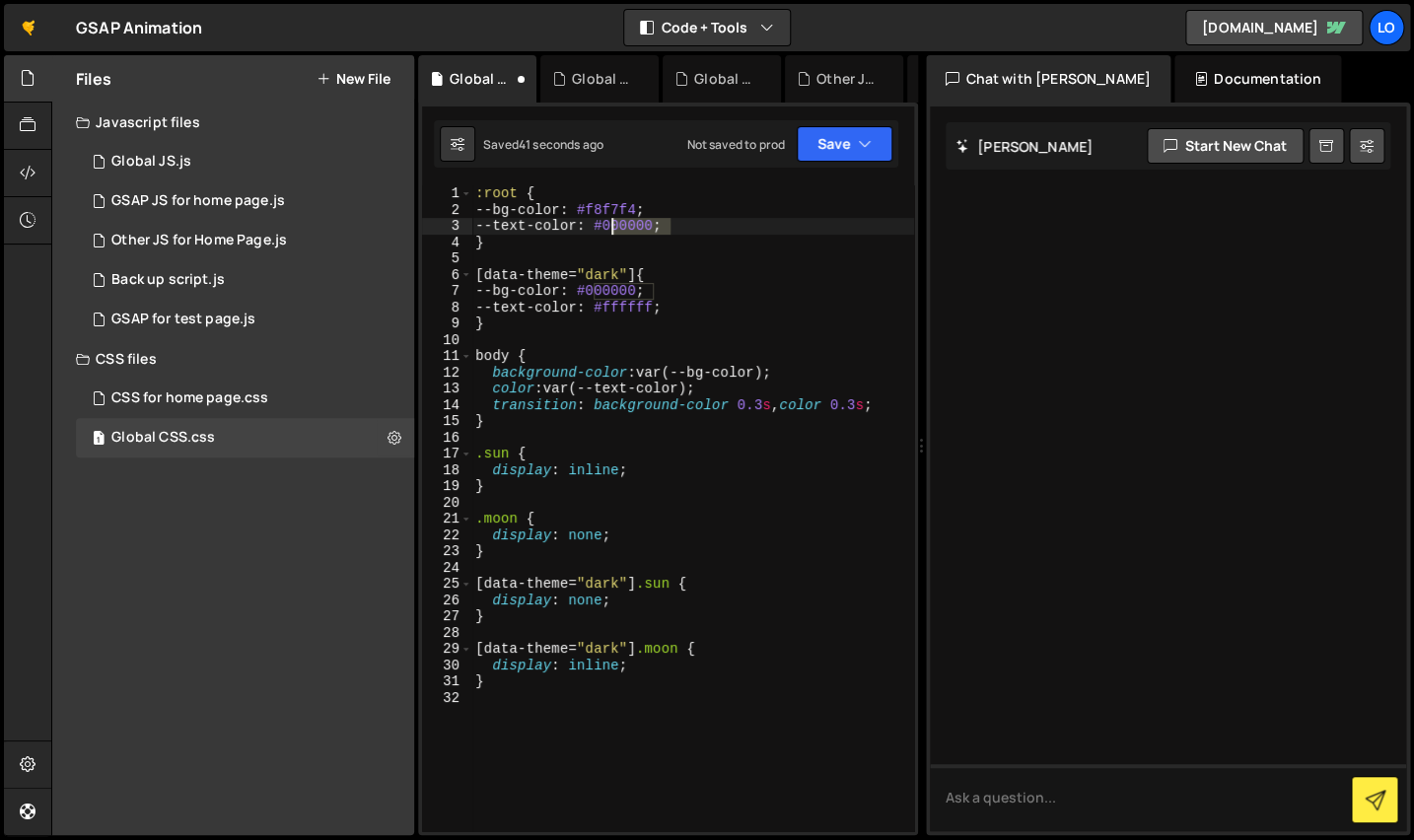 drag, startPoint x: 667, startPoint y: 229, endPoint x: 614, endPoint y: 228, distance: 53.009433 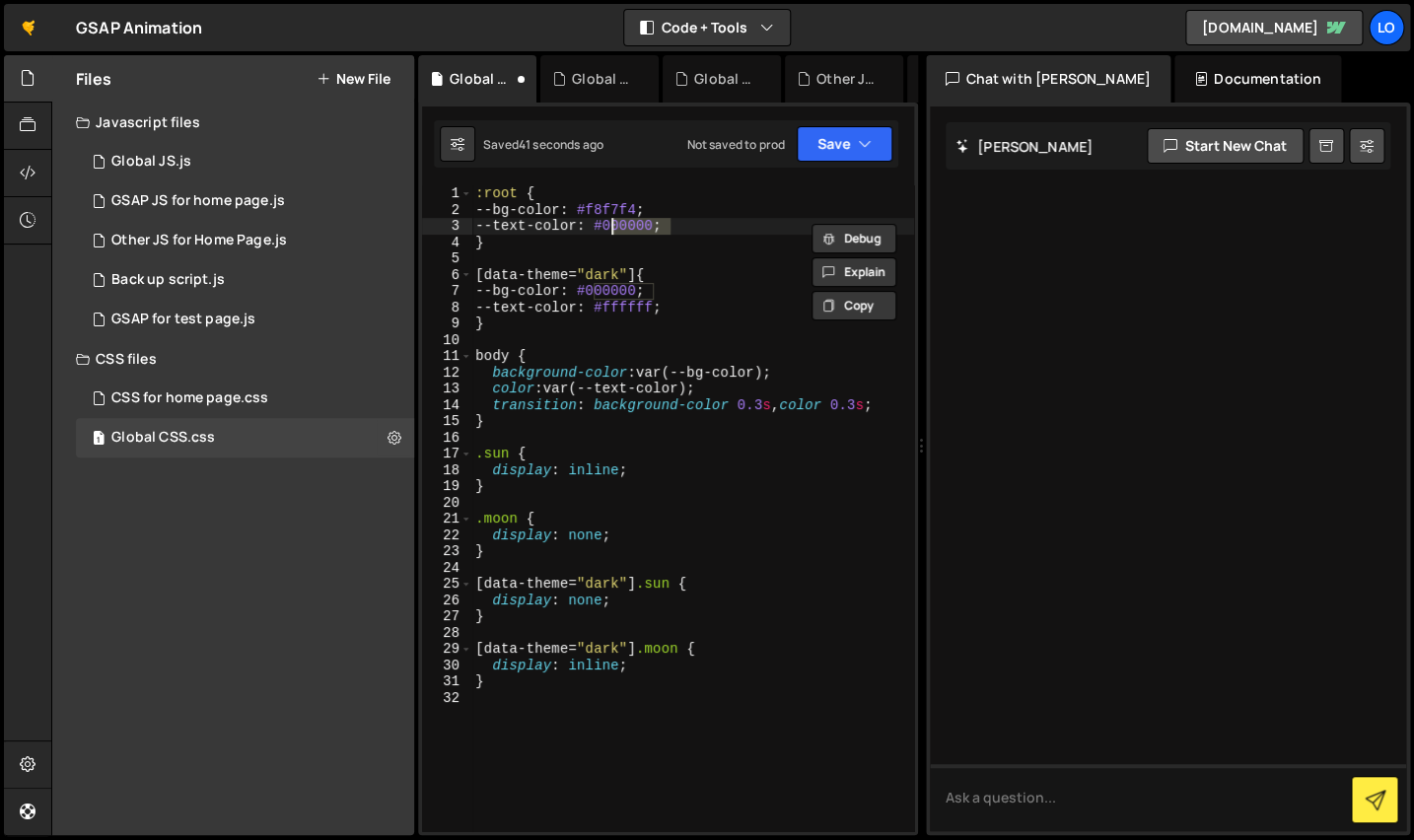 paste on "1d3557" 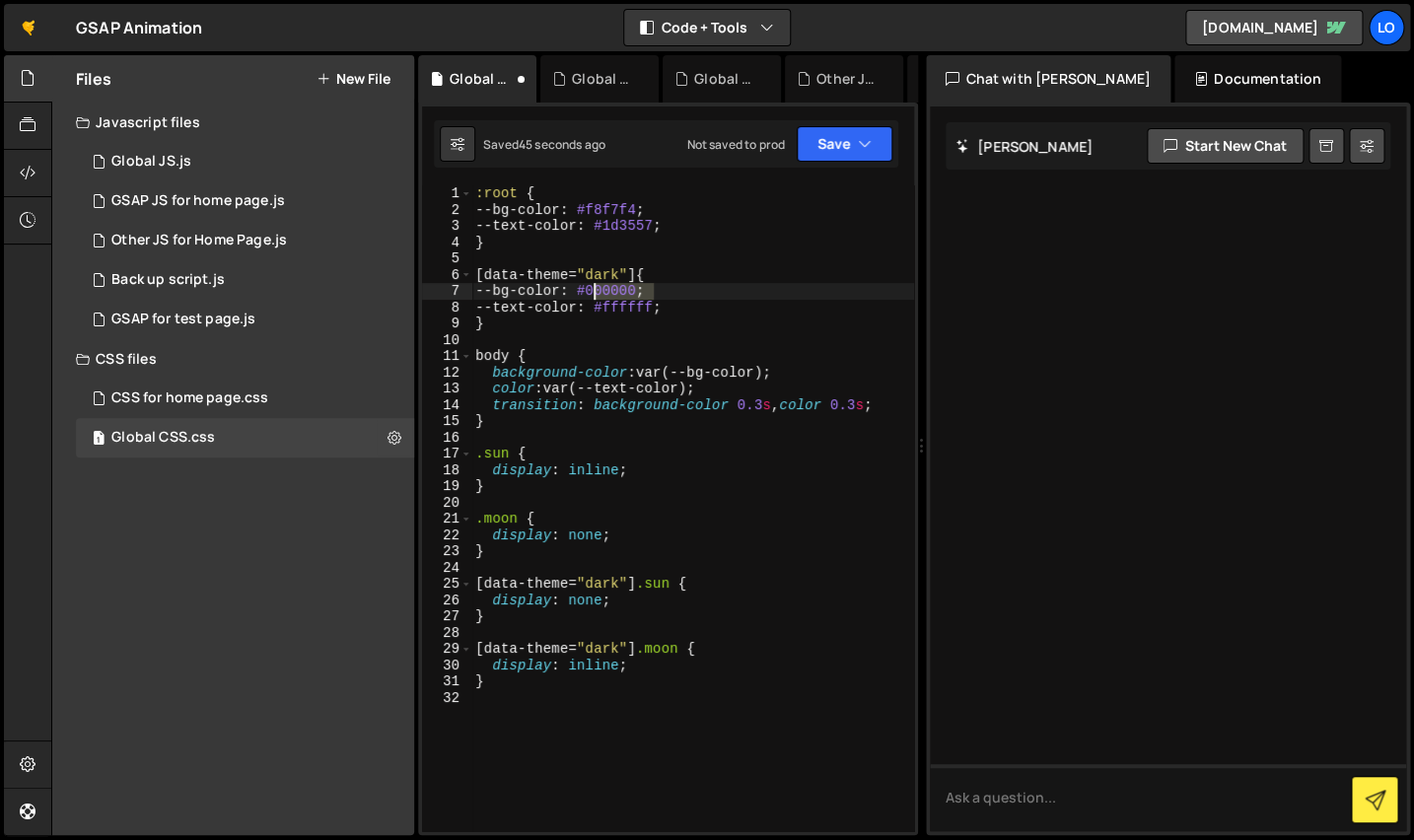 drag, startPoint x: 653, startPoint y: 293, endPoint x: 582, endPoint y: 290, distance: 71.06335 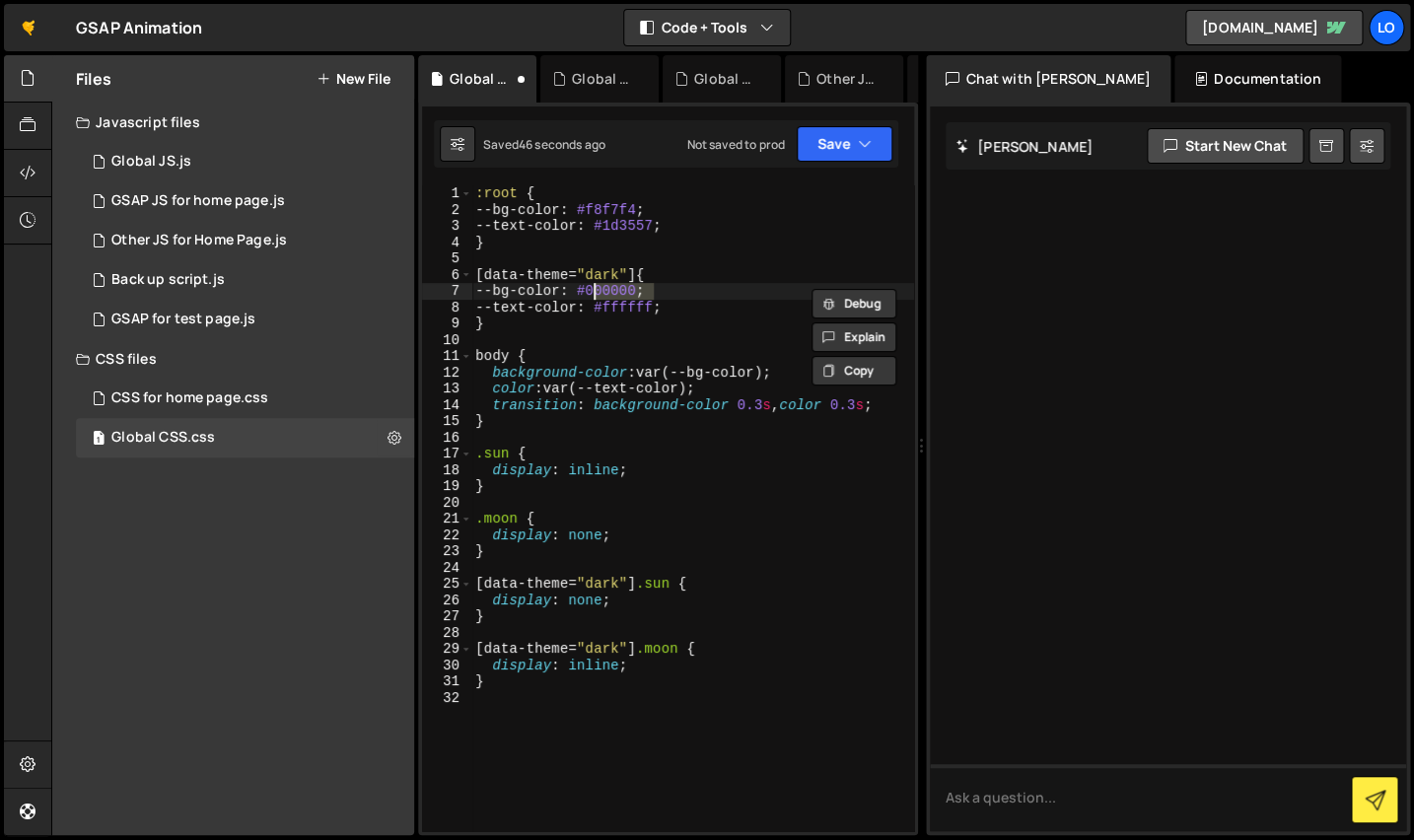 paste on "1d3557" 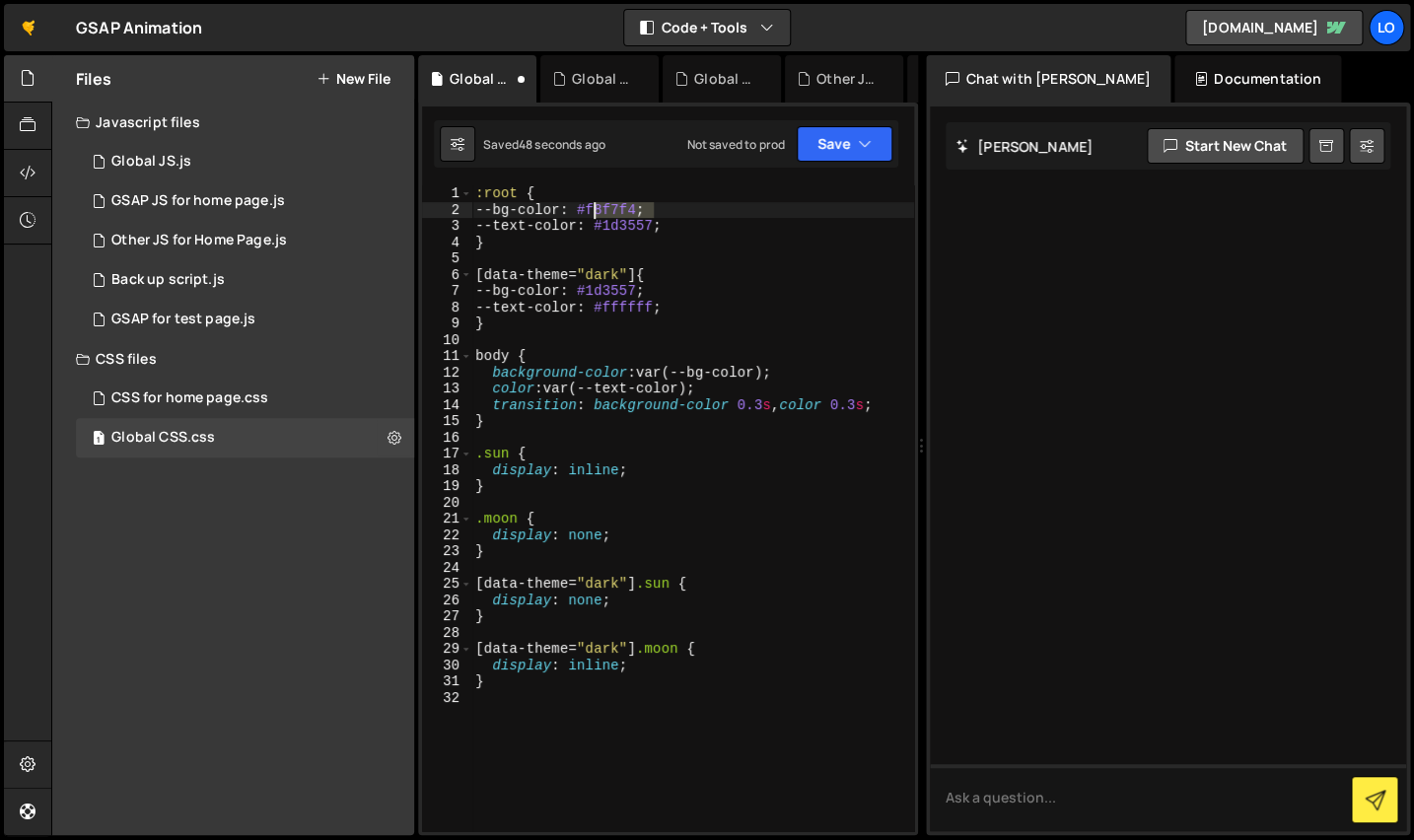 drag, startPoint x: 655, startPoint y: 212, endPoint x: 593, endPoint y: 212, distance: 62 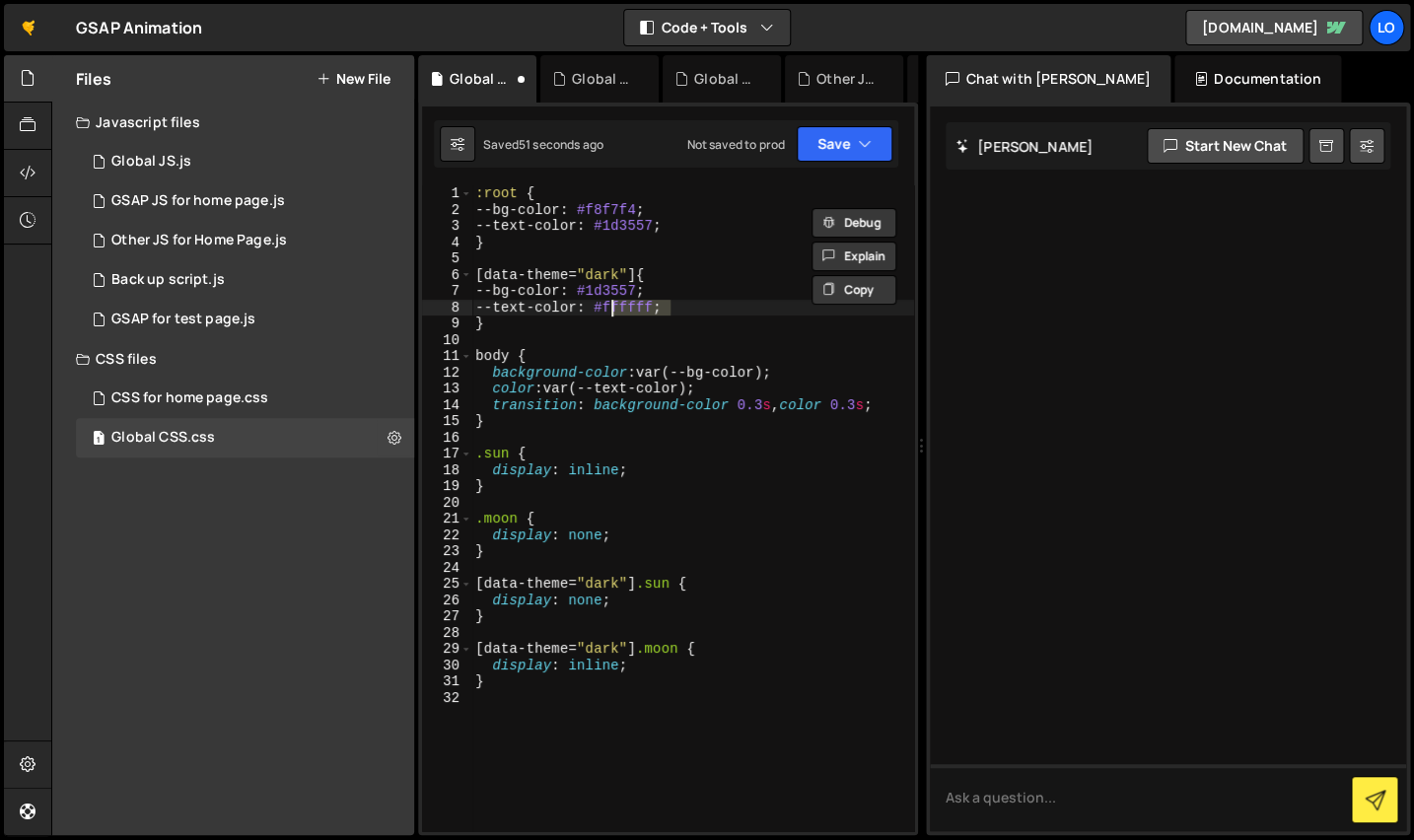 drag, startPoint x: 671, startPoint y: 310, endPoint x: 601, endPoint y: 305, distance: 70.17834 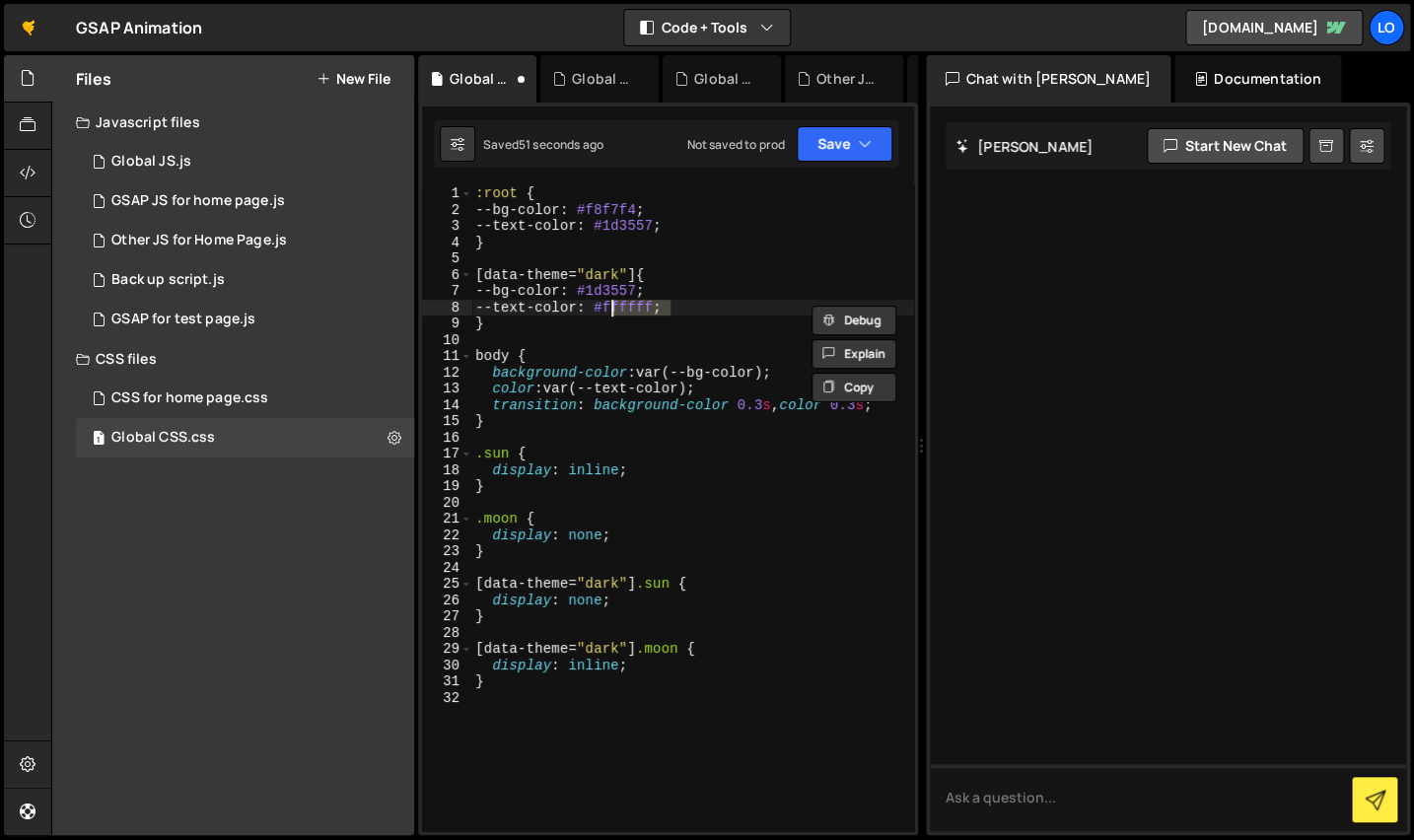 paste on "8f7f4" 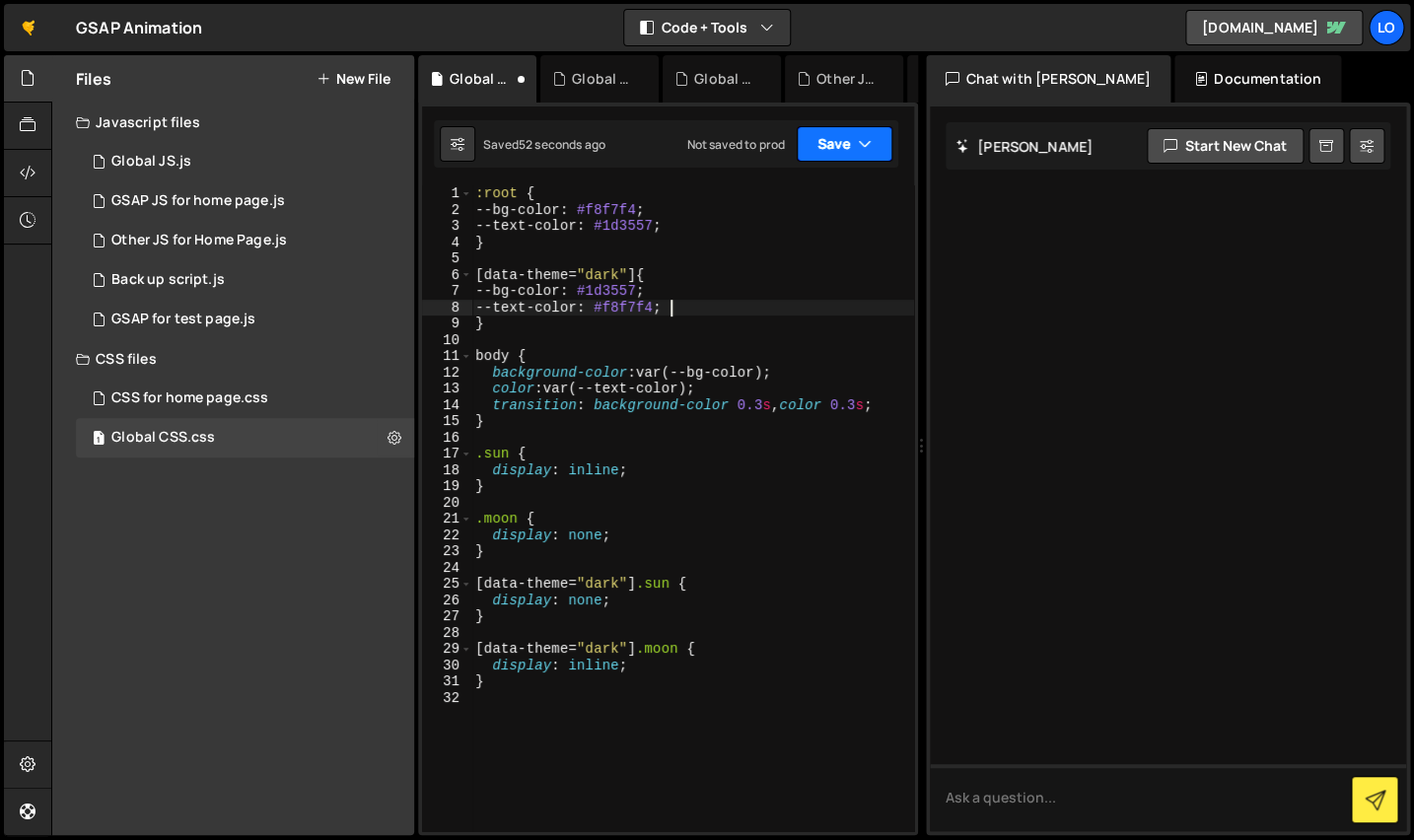 click on "Save" at bounding box center (844, 144) 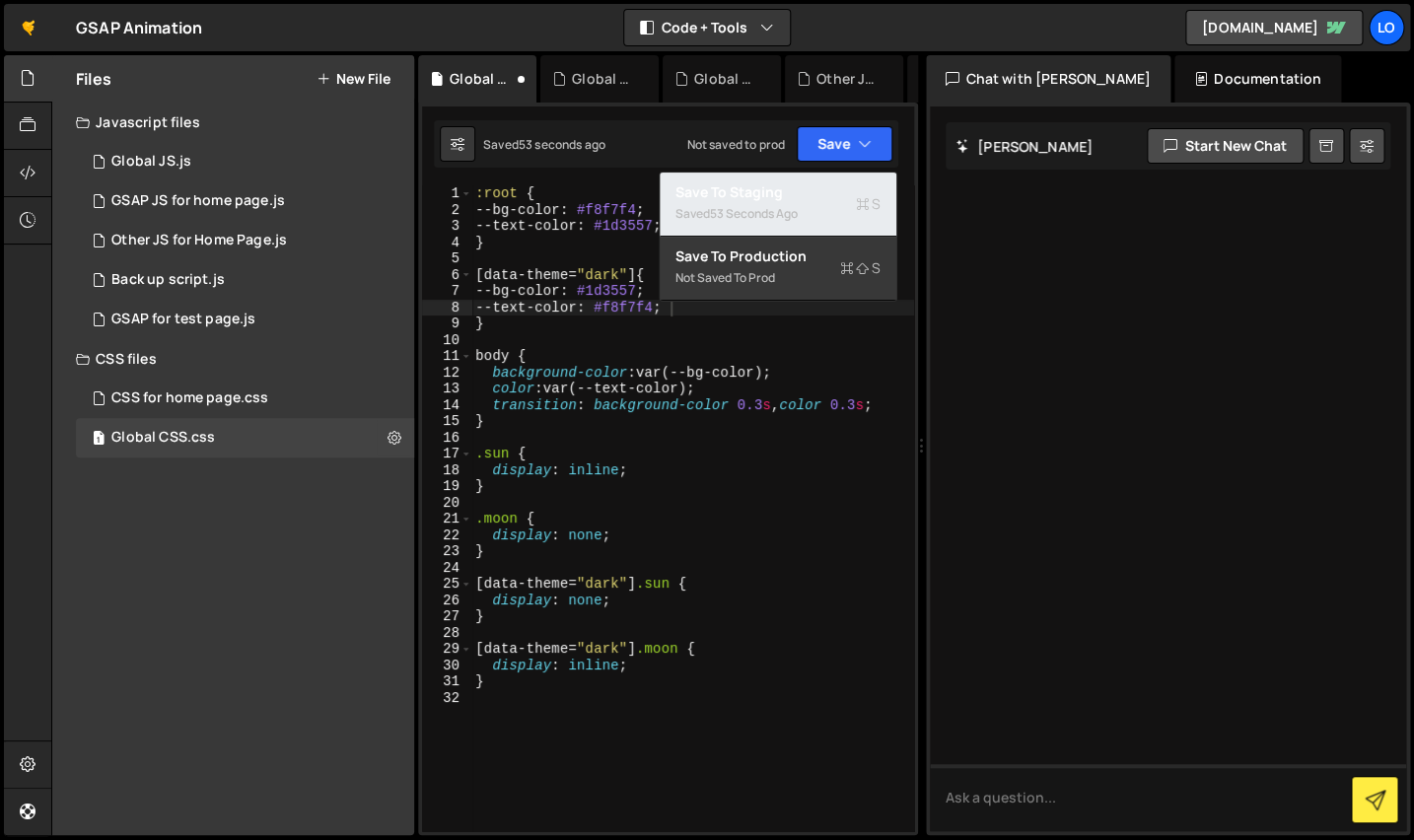 click on "Saved  53 seconds ago" at bounding box center (778, 214) 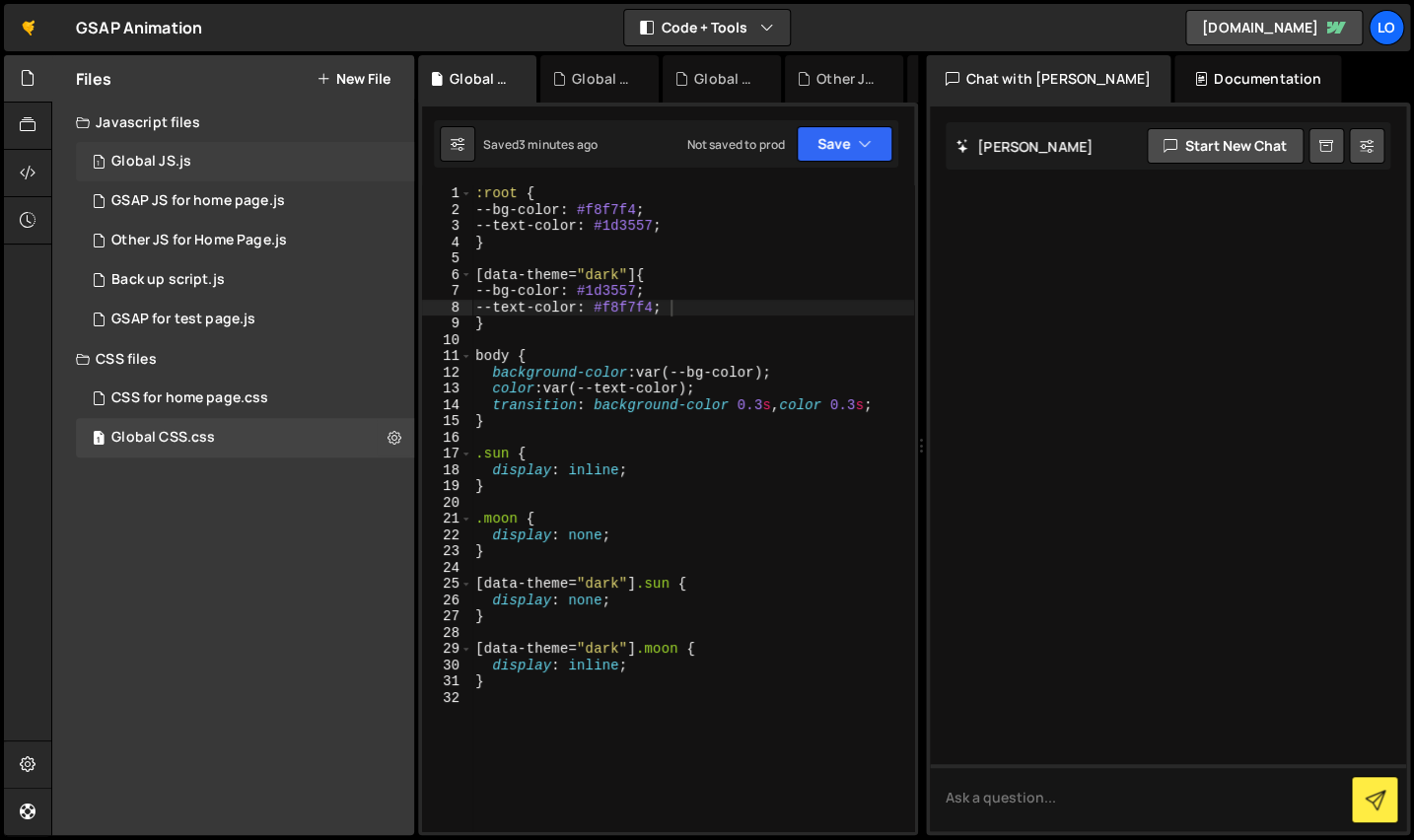 click on "1
Global JS.js
0" at bounding box center [245, 162] 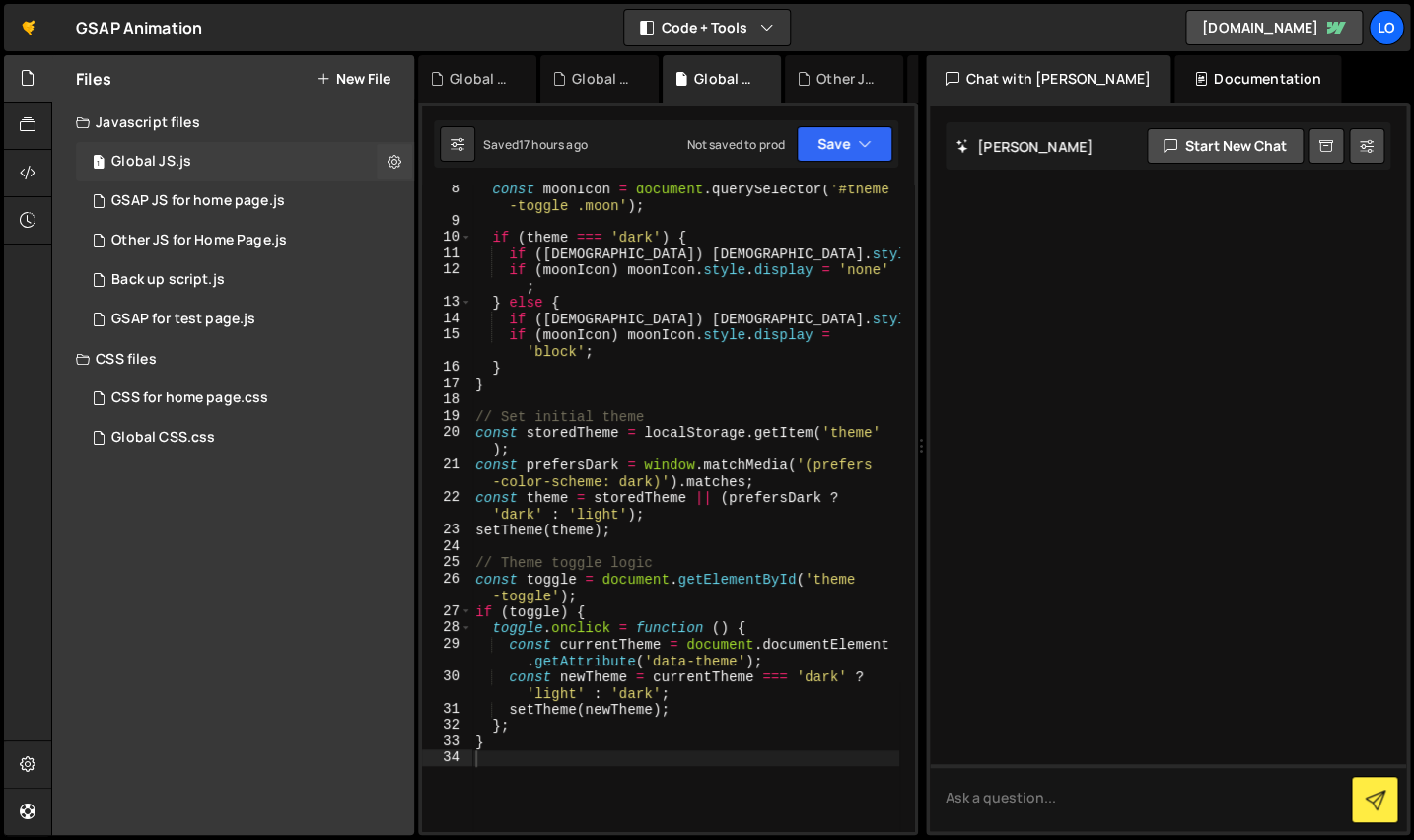 scroll, scrollTop: 152, scrollLeft: 0, axis: vertical 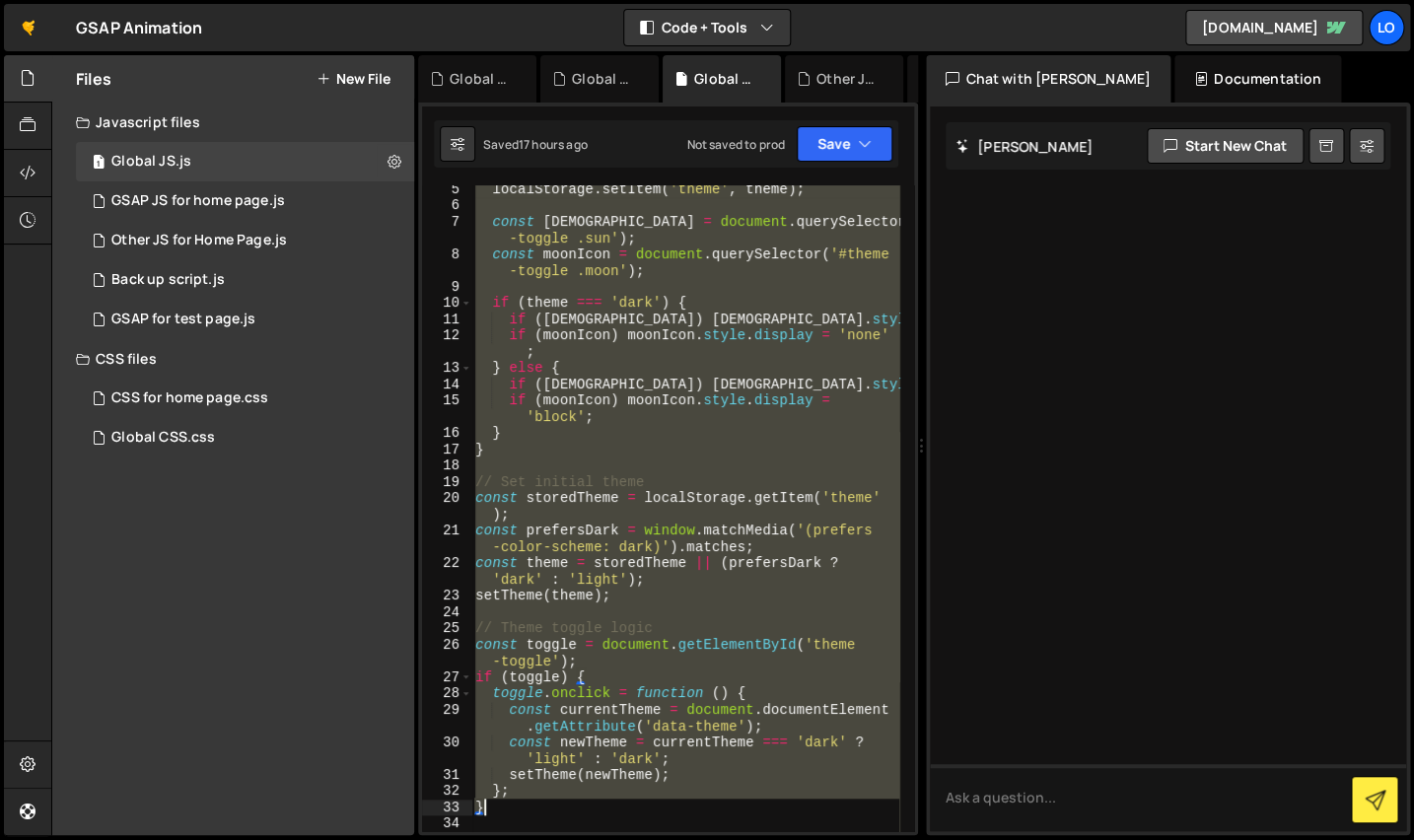 drag, startPoint x: 475, startPoint y: 225, endPoint x: 780, endPoint y: 807, distance: 657.0761 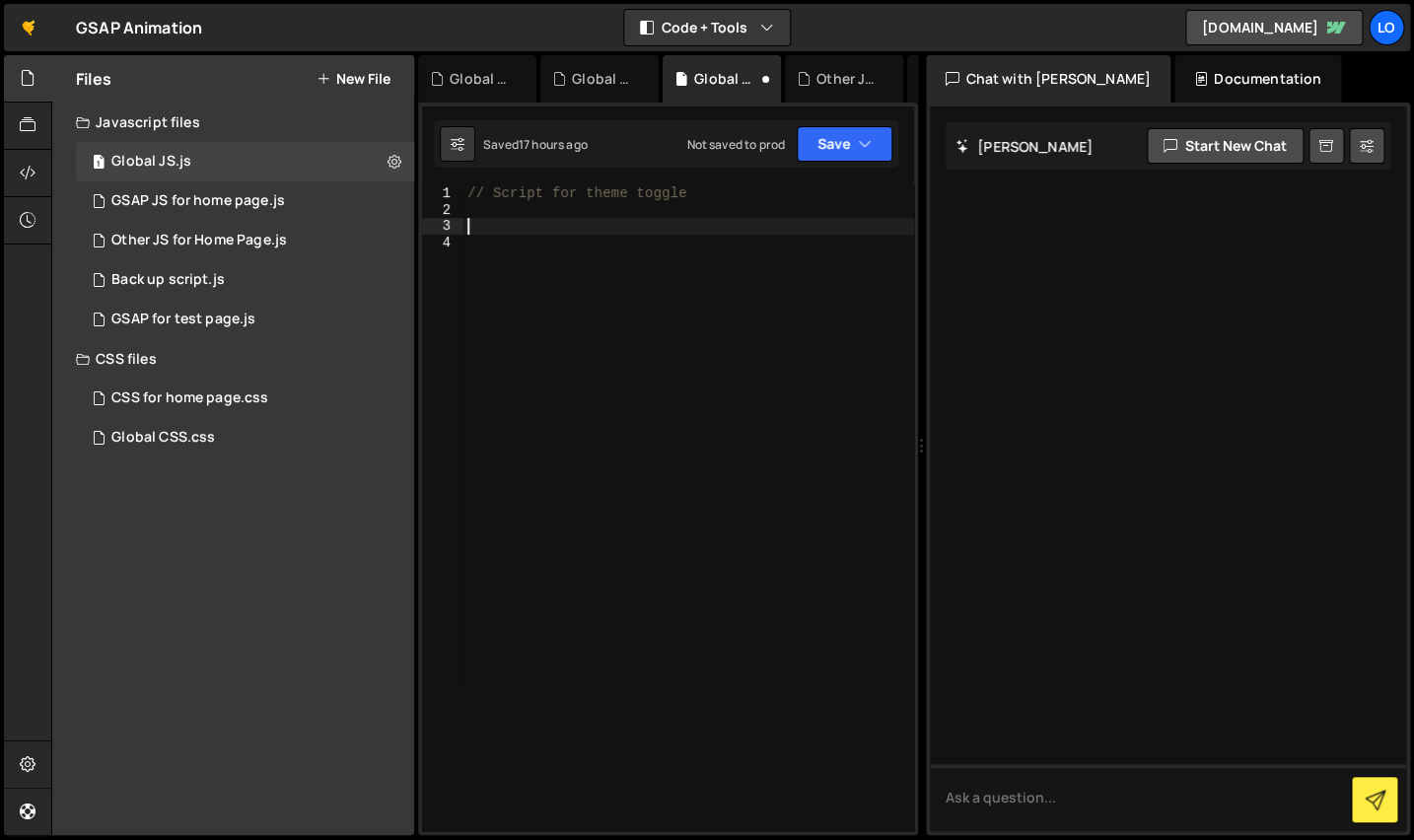 paste on "};" 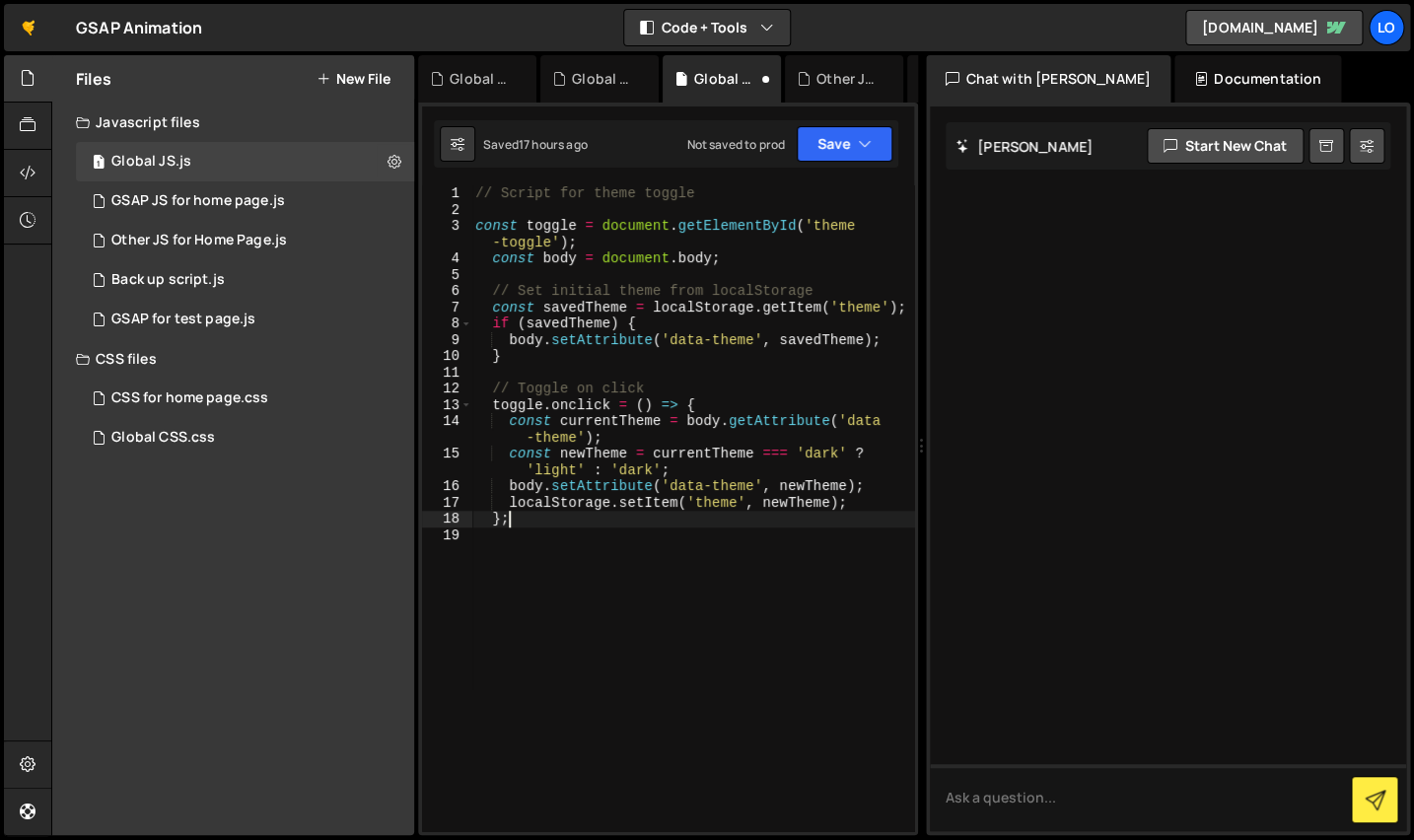 type on "};" 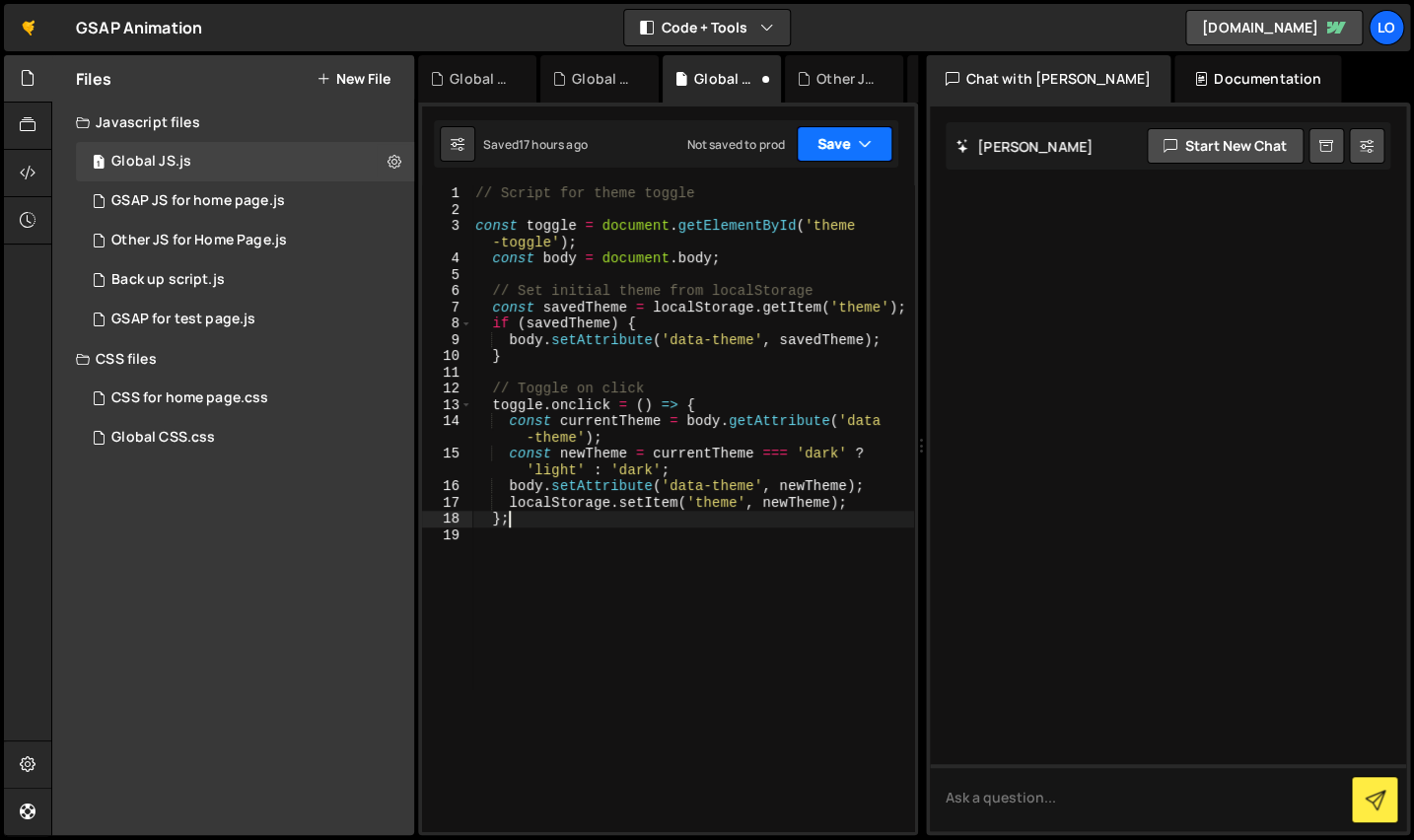 click on "Save" at bounding box center [844, 144] 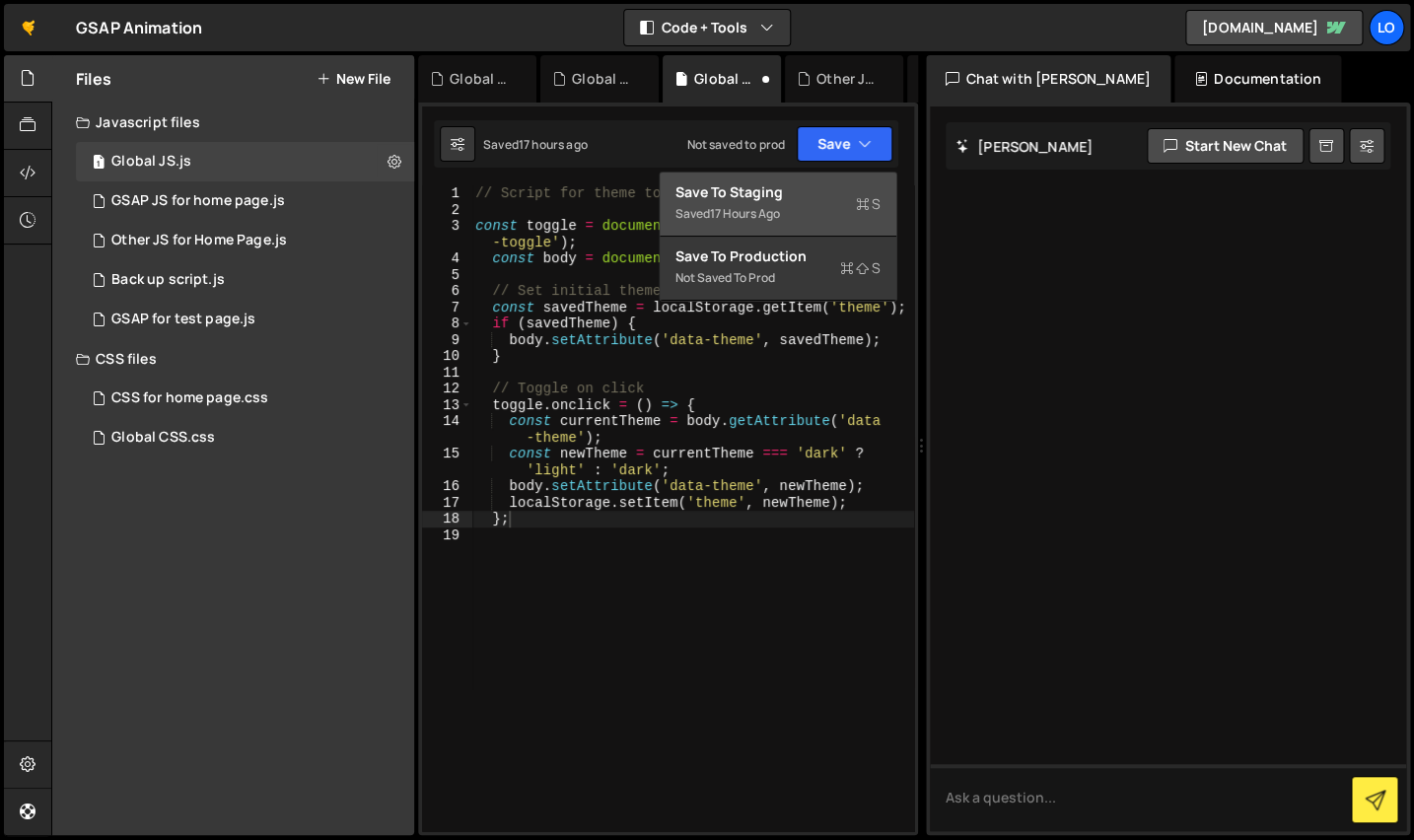 click on "Saved  17 hours ago" at bounding box center [778, 214] 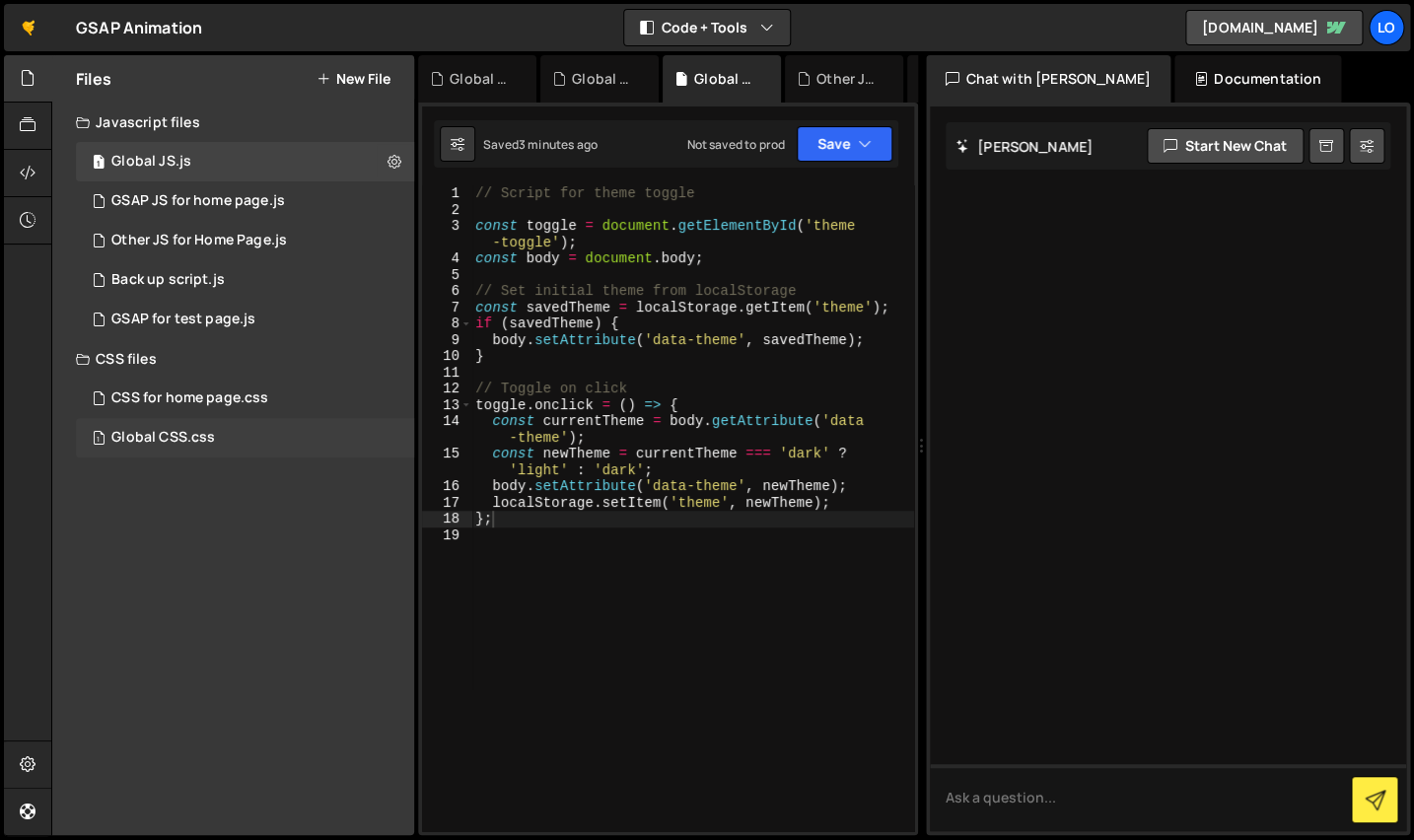 click on "1
Global CSS.css
0" at bounding box center [245, 438] 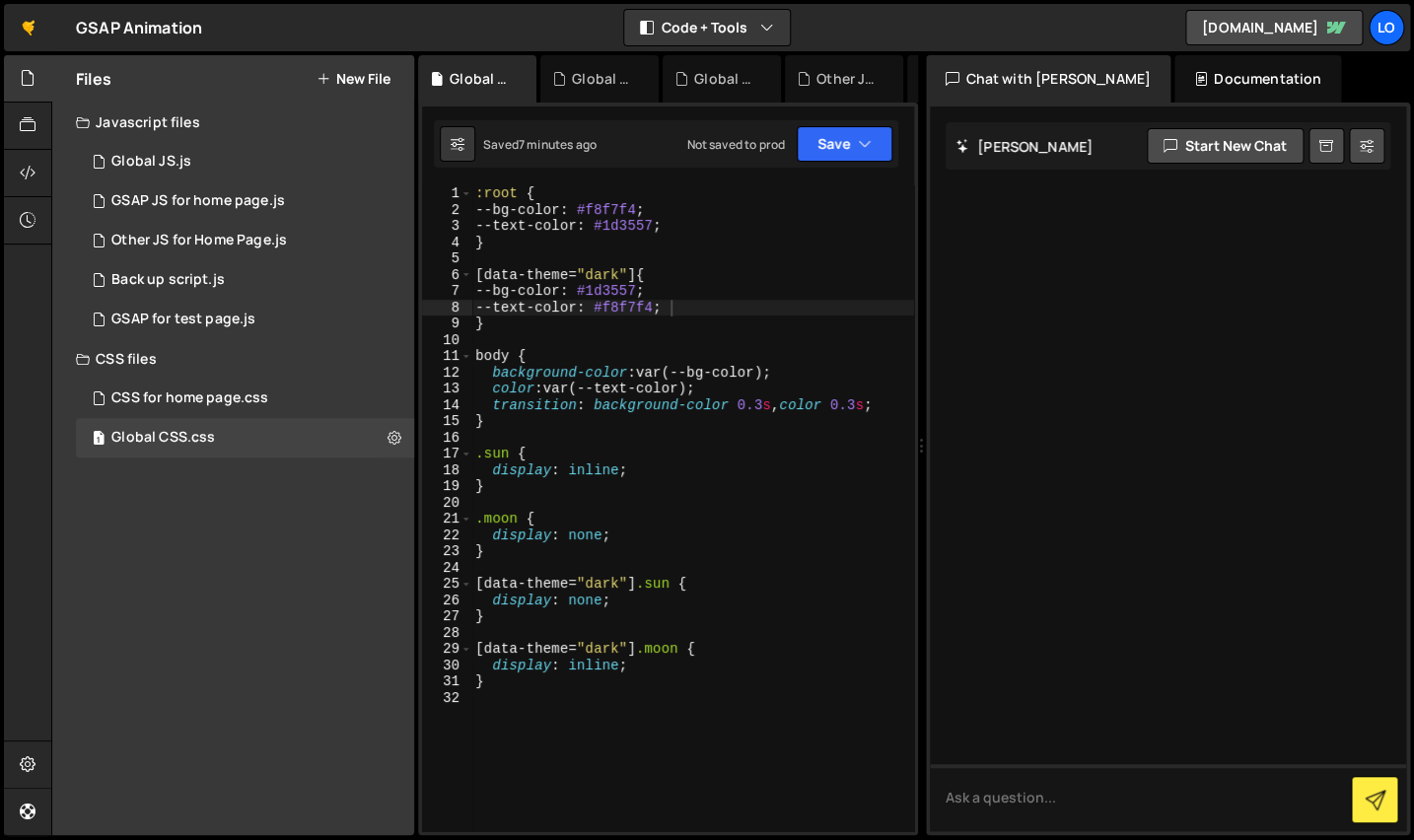 type on "}" 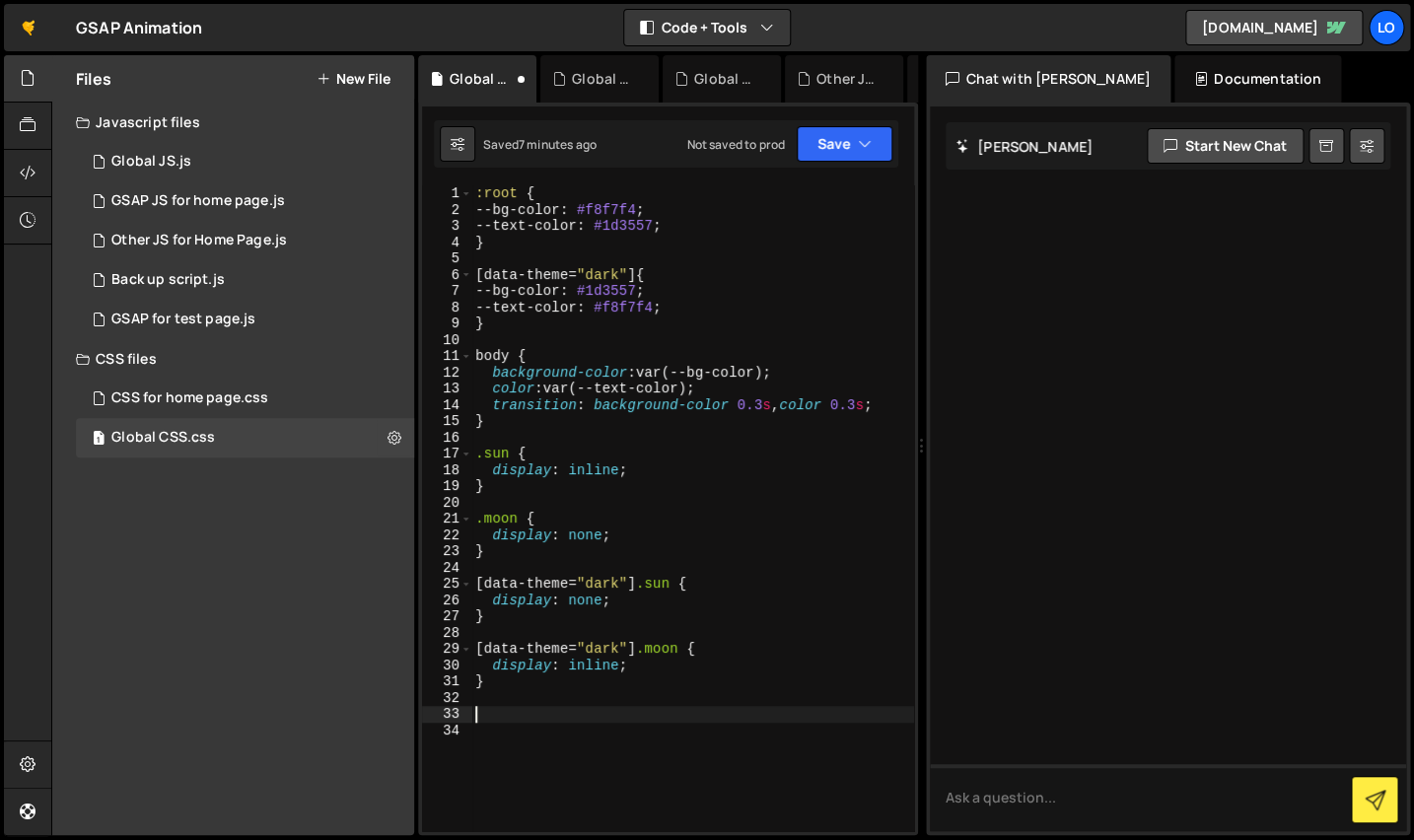 paste on "}" 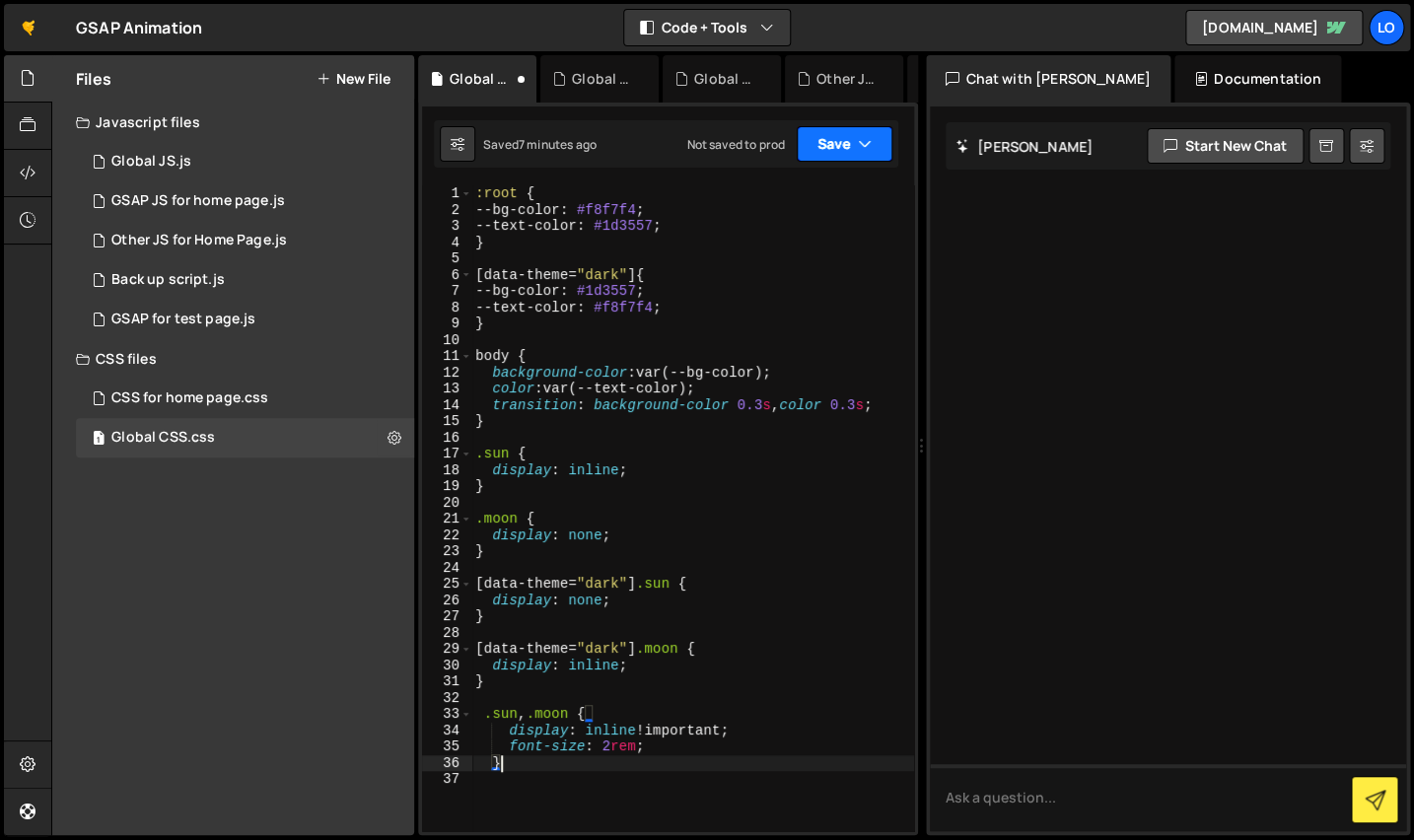 click on "Save" at bounding box center (844, 144) 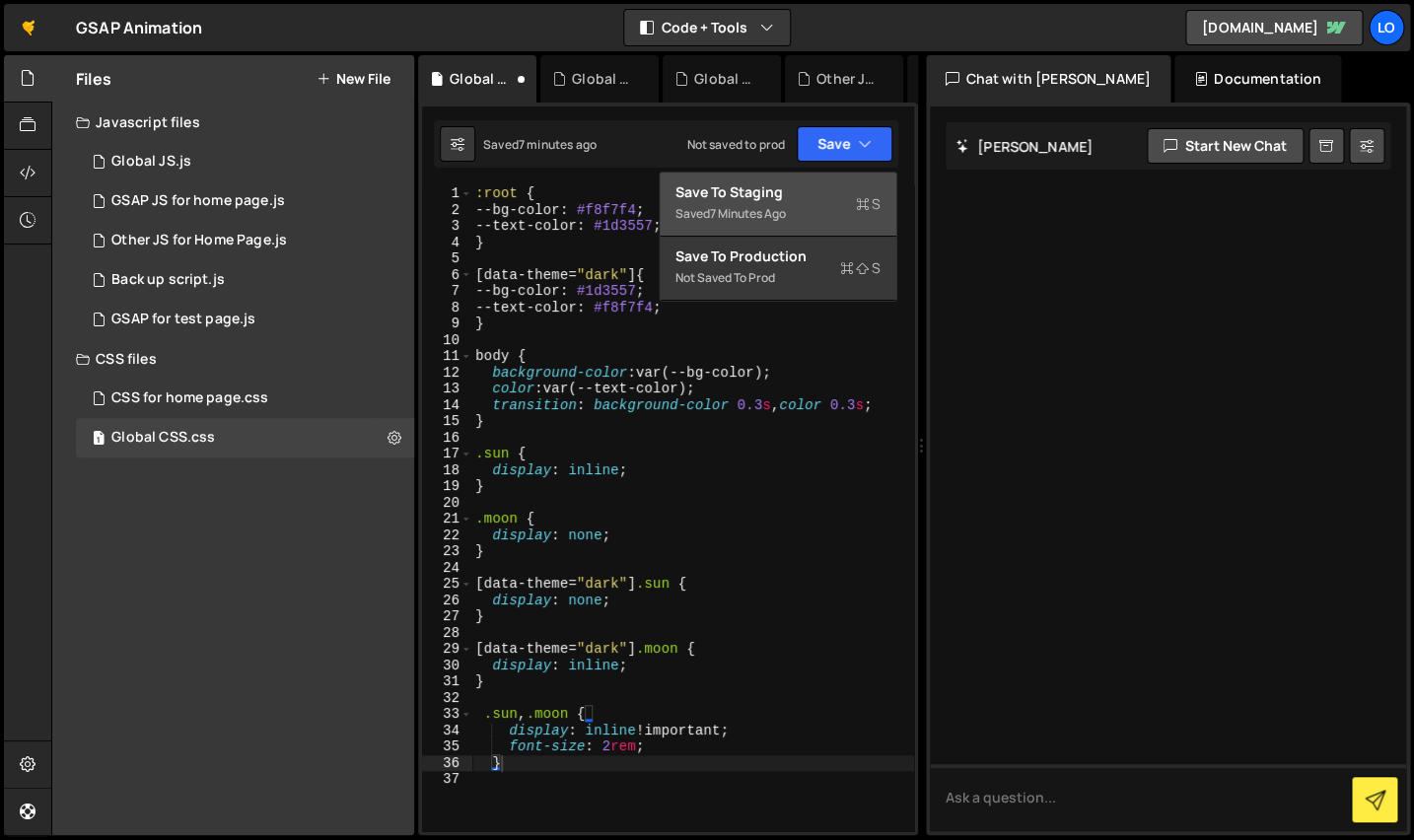 click on "Saved  7 minutes ago" at bounding box center [778, 214] 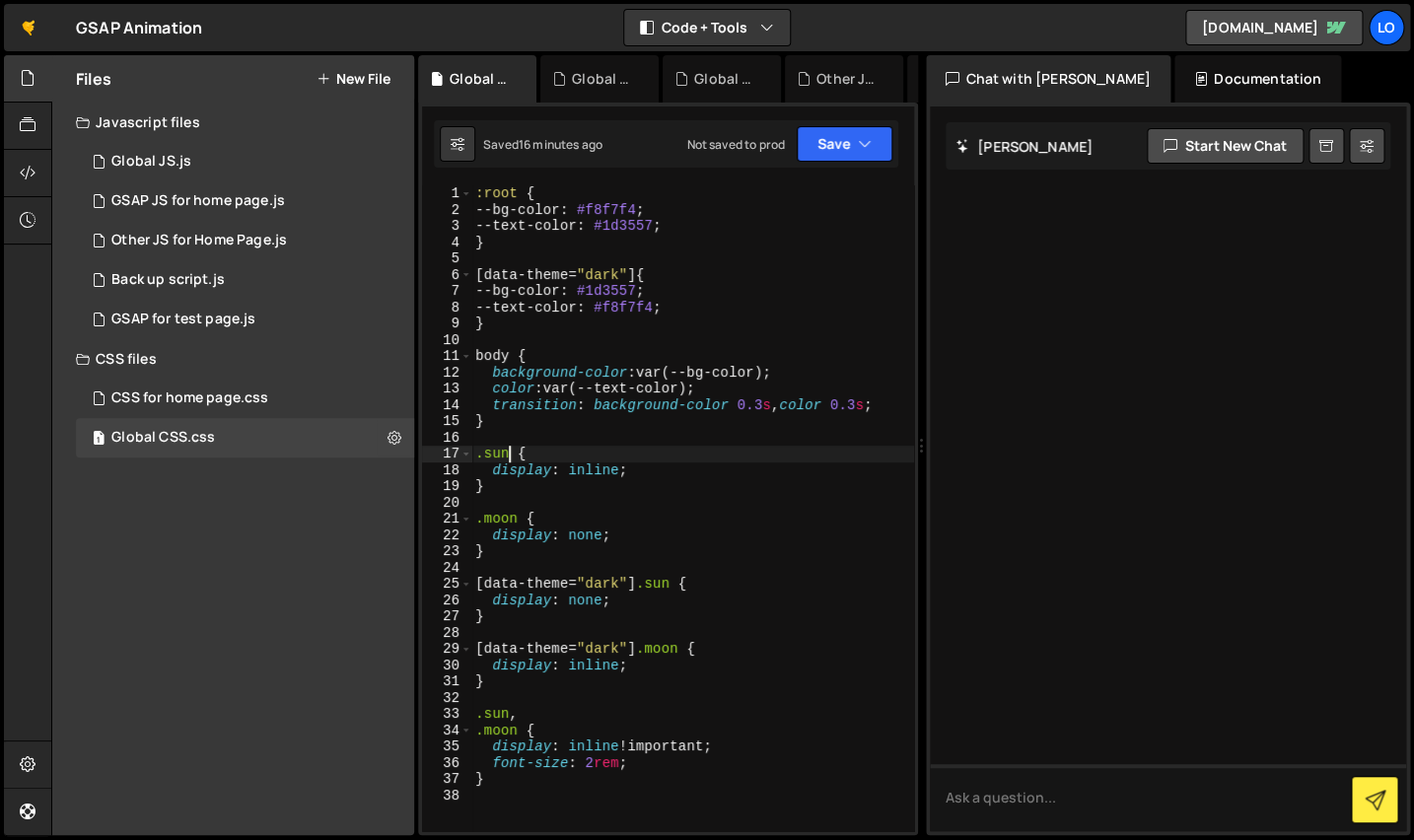 click on ":root   {   --bg-color :   #f8f7f4 ;   --text-color :   #1d3557 ; } [ data-theme = " dark " ]  {   --bg-color :   #1d3557 ;   --text-color :   #f8f7f4 ; } body   {    background-color :  var(--bg-color) ;    color :  var(--text-color) ;    transition :   background-color   0.3 s ,  color   0.3 s ; } .sun   {    display :   inline ; } .moon   {    display :   none ; } [ data-theme = " dark " ]  .sun   {    display :   none ; } [ data-theme = " dark " ]  .moon   {    display :   inline ; } .sun , .moon   {    display :   inline  !important ;    font-size :   2 rem ; }" at bounding box center (692, 525) 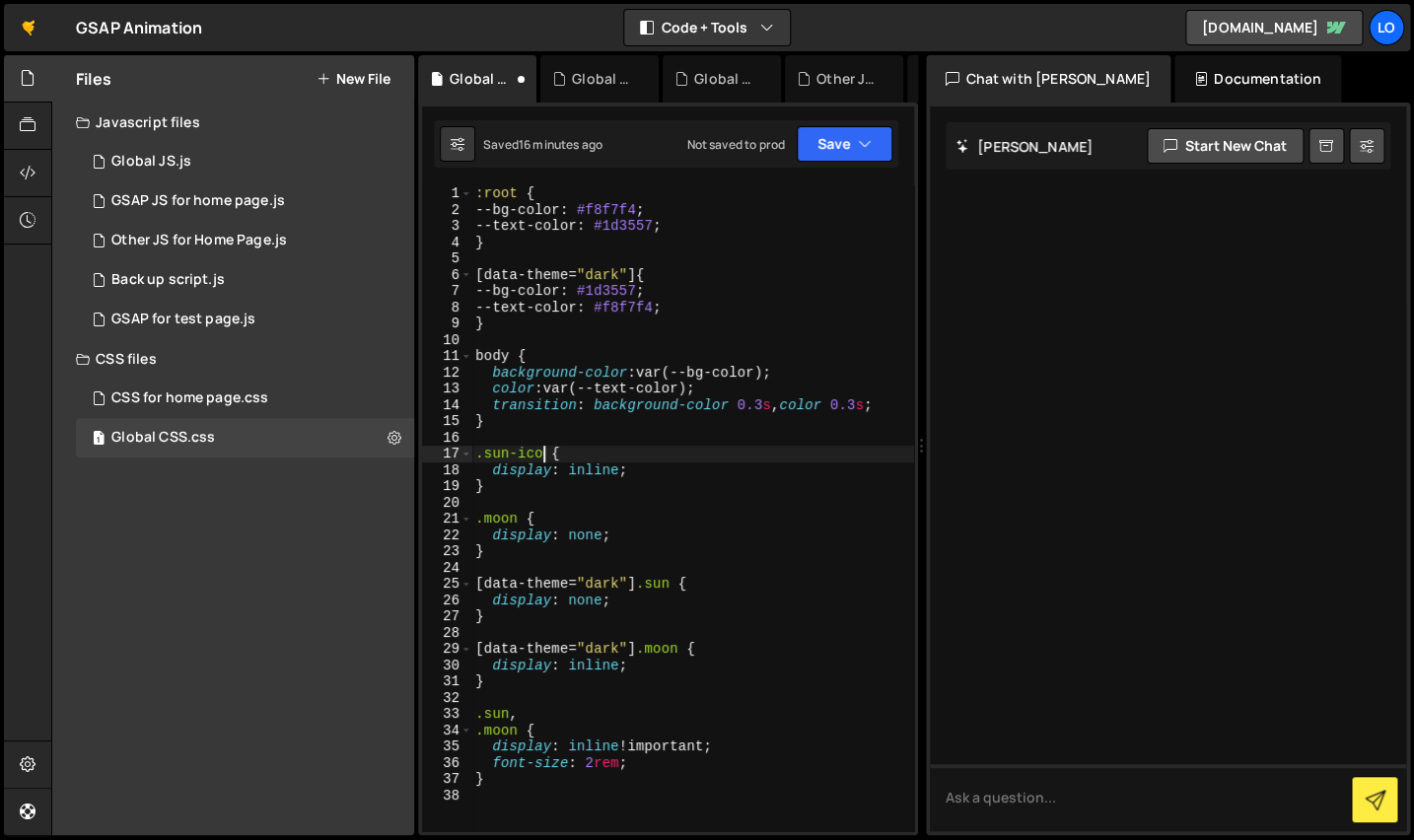 scroll, scrollTop: 0, scrollLeft: 5, axis: horizontal 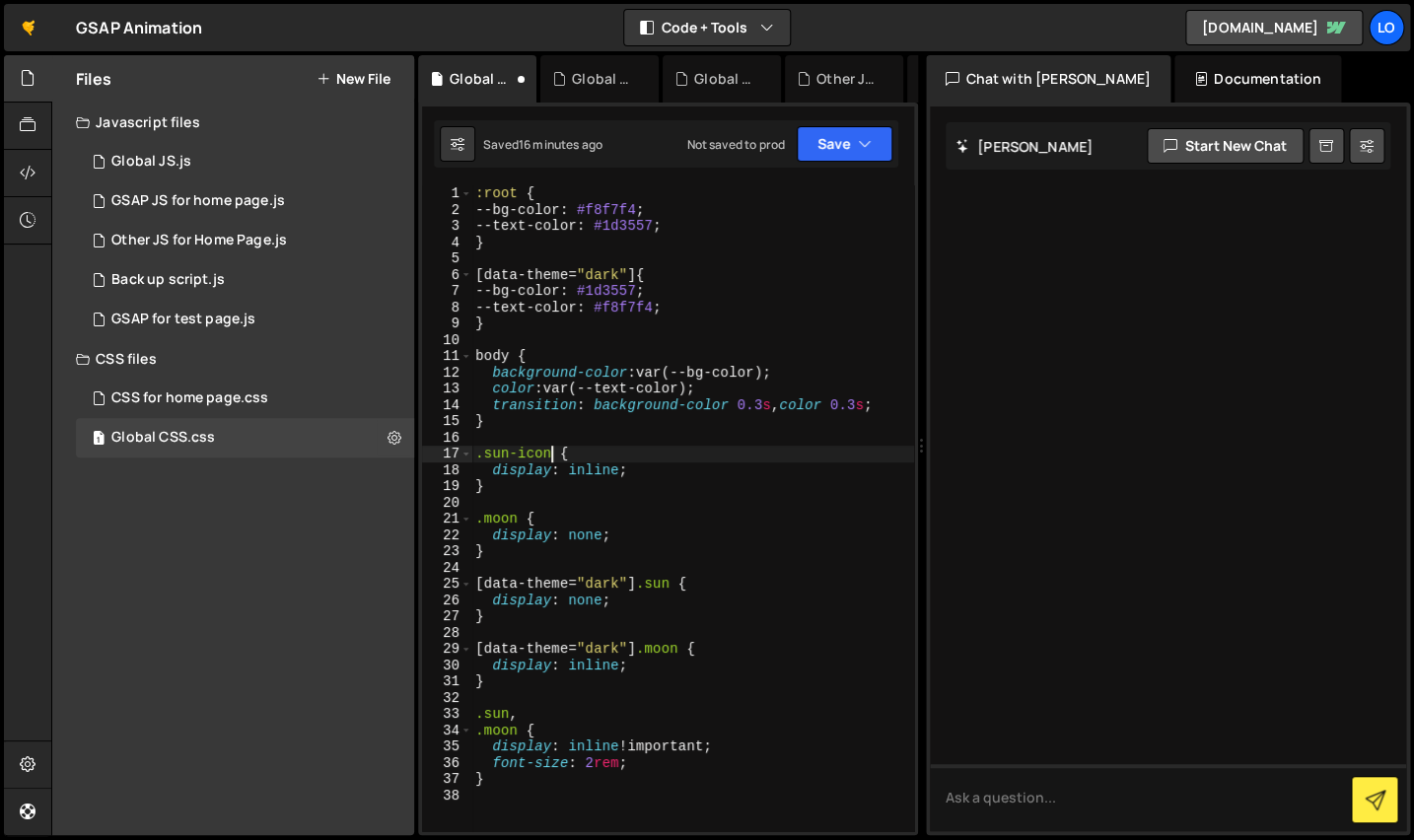 click on ":root   {   --bg-color :   #f8f7f4 ;   --text-color :   #1d3557 ; } [ data-theme = " dark " ]  {   --bg-color :   #1d3557 ;   --text-color :   #f8f7f4 ; } body   {    background-color :  var(--bg-color) ;    color :  var(--text-color) ;    transition :   background-color   0.3 s ,  color   0.3 s ; } .sun-icon   {    display :   inline ; } .moon   {    display :   none ; } [ data-theme = " dark " ]  .sun   {    display :   none ; } [ data-theme = " dark " ]  .moon   {    display :   inline ; } .sun , .moon   {    display :   inline  !important ;    font-size :   2 rem ; }" at bounding box center [692, 525] 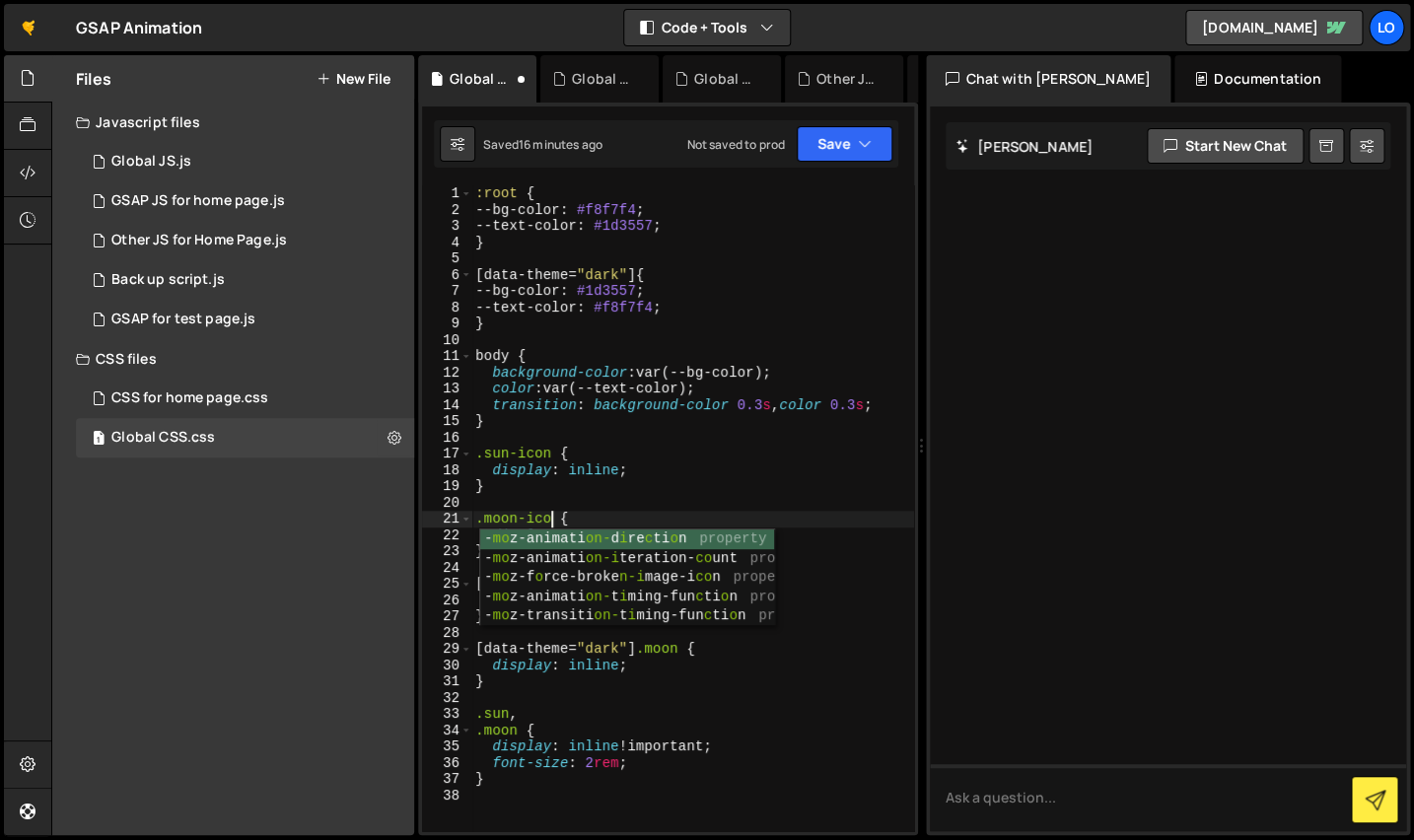 type on ".moon-icon {" 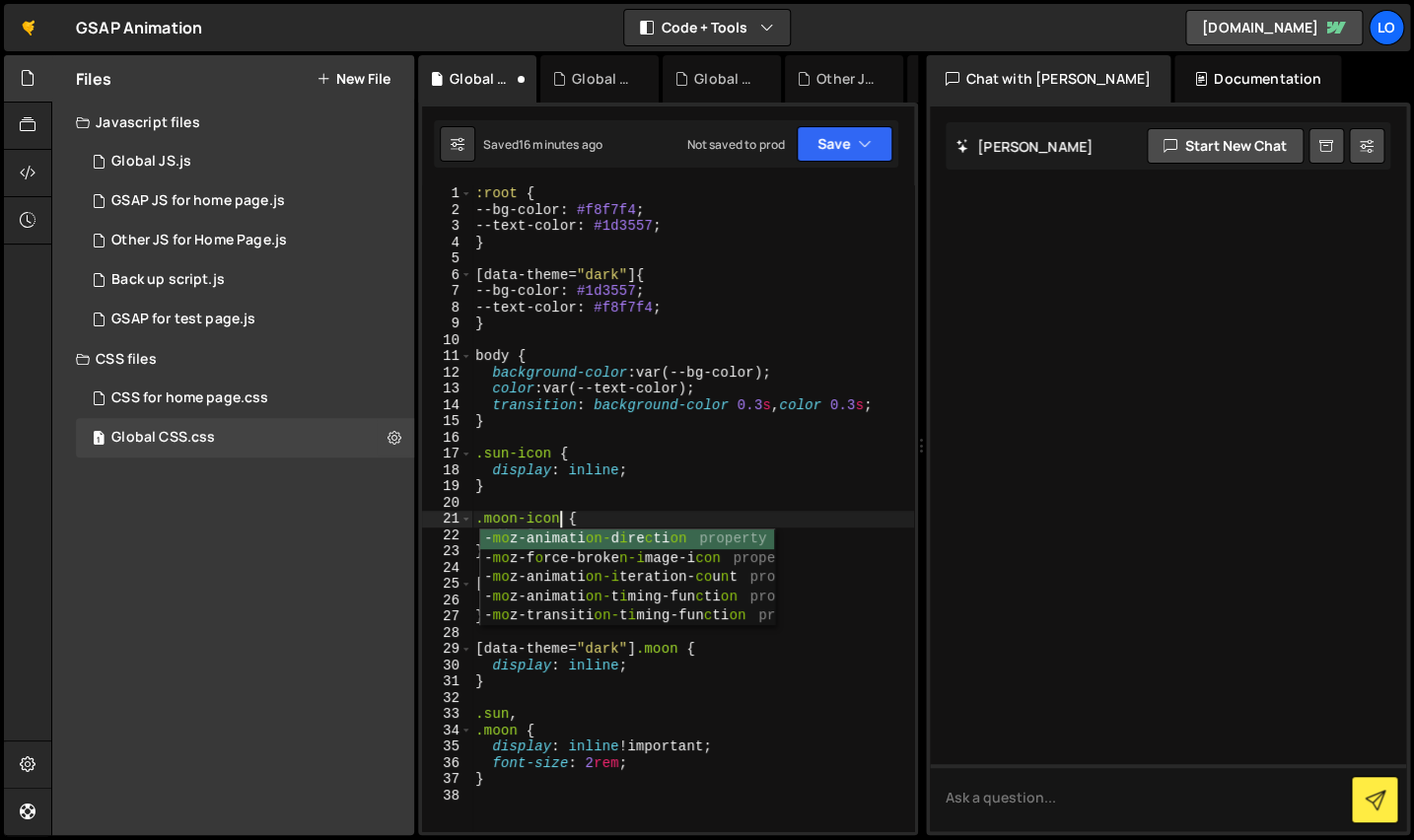 click on ":root   {   --bg-color :   #f8f7f4 ;   --text-color :   #1d3557 ; } [ data-theme = " dark " ]  {   --bg-color :   #1d3557 ;   --text-color :   #f8f7f4 ; } body   {    background-color :  var(--bg-color) ;    color :  var(--text-color) ;    transition :   background-color   0.3 s ,  color   0.3 s ; } .sun-icon   {    display :   inline ; } .moon-icon   {    display :   none ; } [ data-theme = " dark " ]  .sun   {    display :   none ; } [ data-theme = " dark " ]  .moon   {    display :   inline ; } .sun , .moon   {    display :   inline  !important ;    font-size :   2 rem ; }" at bounding box center [692, 525] 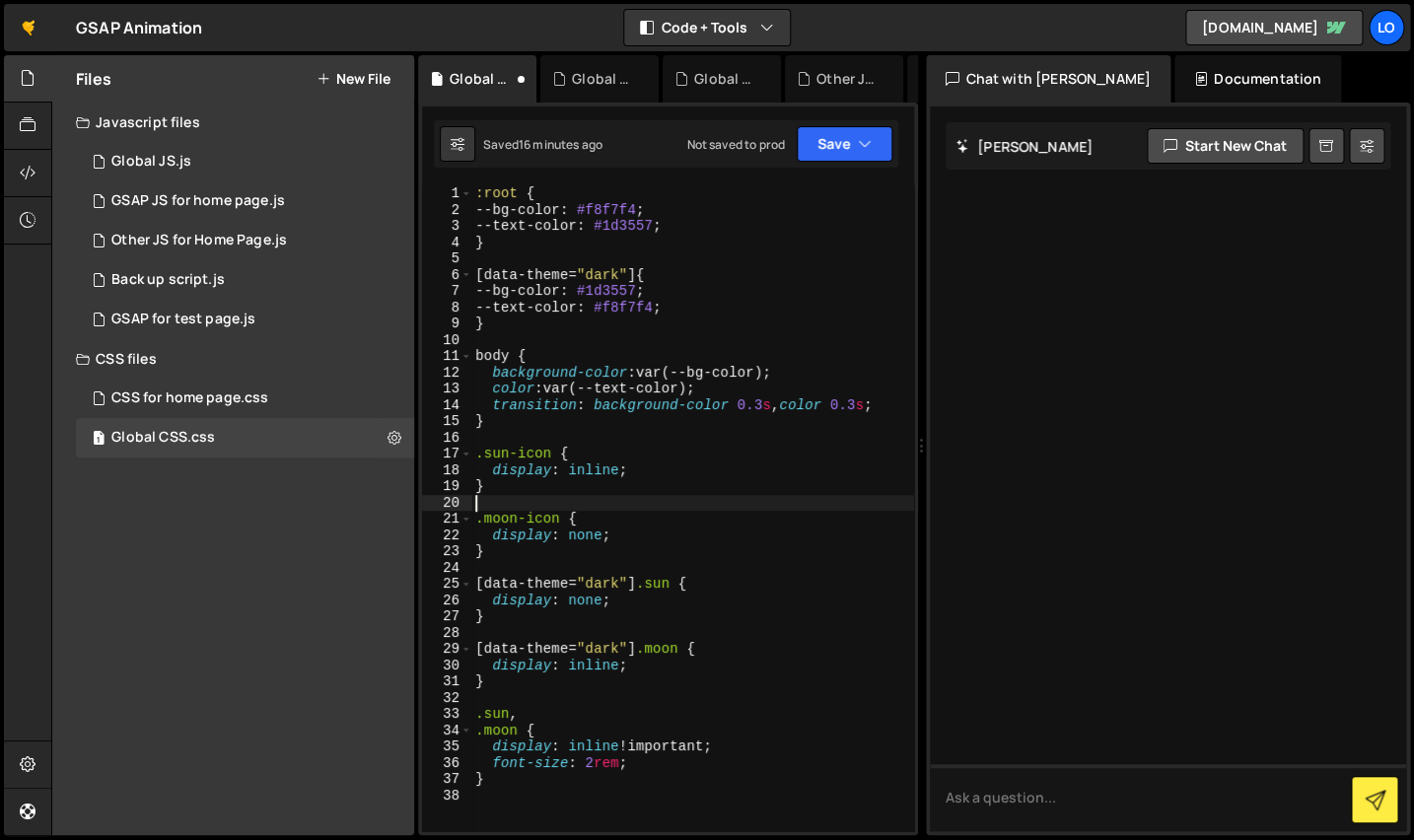 click on ":root   {   --bg-color :   #f8f7f4 ;   --text-color :   #1d3557 ; } [ data-theme = " dark " ]  {   --bg-color :   #1d3557 ;   --text-color :   #f8f7f4 ; } body   {    background-color :  var(--bg-color) ;    color :  var(--text-color) ;    transition :   background-color   0.3 s ,  color   0.3 s ; } .sun-icon   {    display :   inline ; } .moon-icon   {    display :   none ; } [ data-theme = " dark " ]  .sun   {    display :   none ; } [ data-theme = " dark " ]  .moon   {    display :   inline ; } .sun , .moon   {    display :   inline  !important ;    font-size :   2 rem ; }" at bounding box center (692, 525) 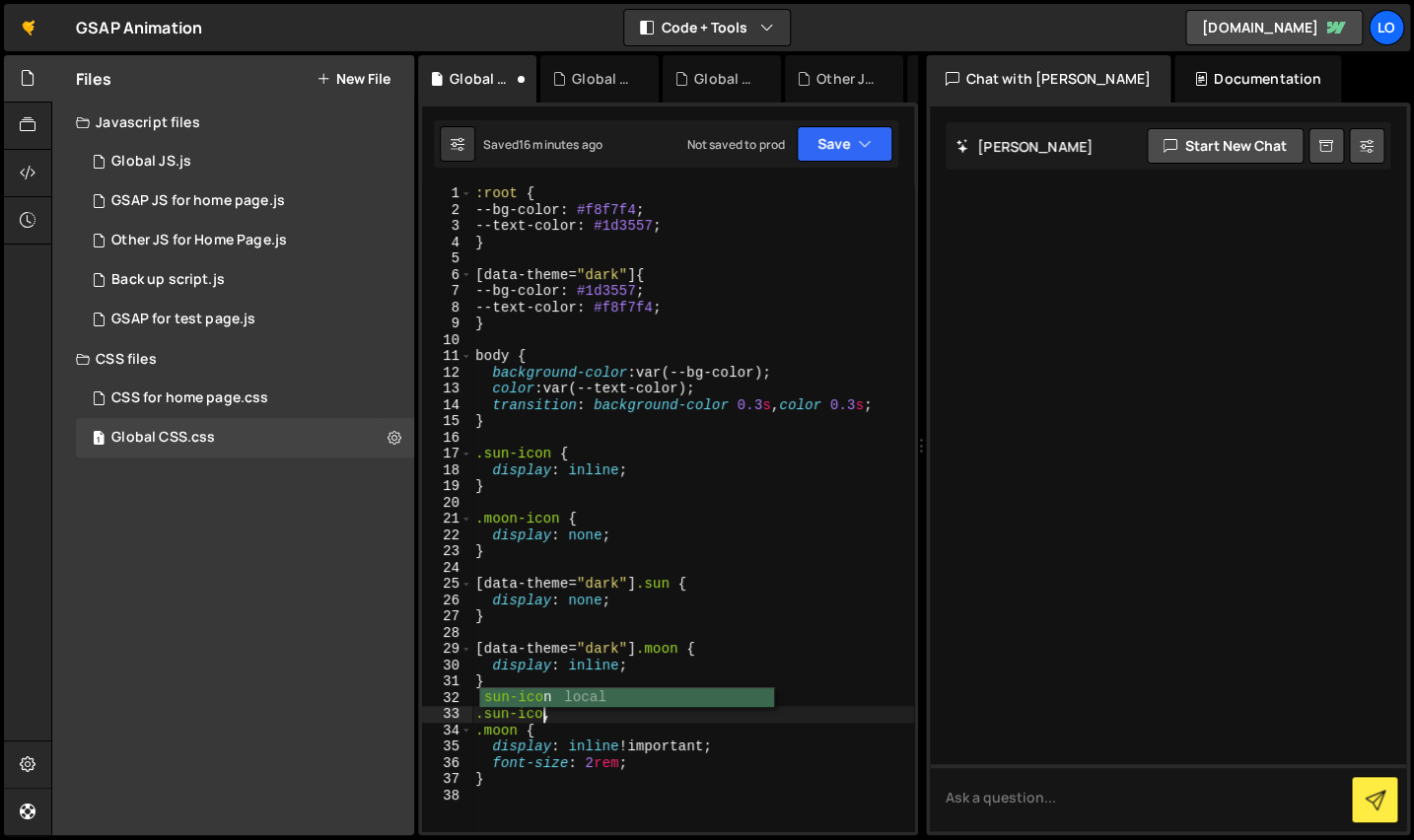 scroll, scrollTop: 0, scrollLeft: 5, axis: horizontal 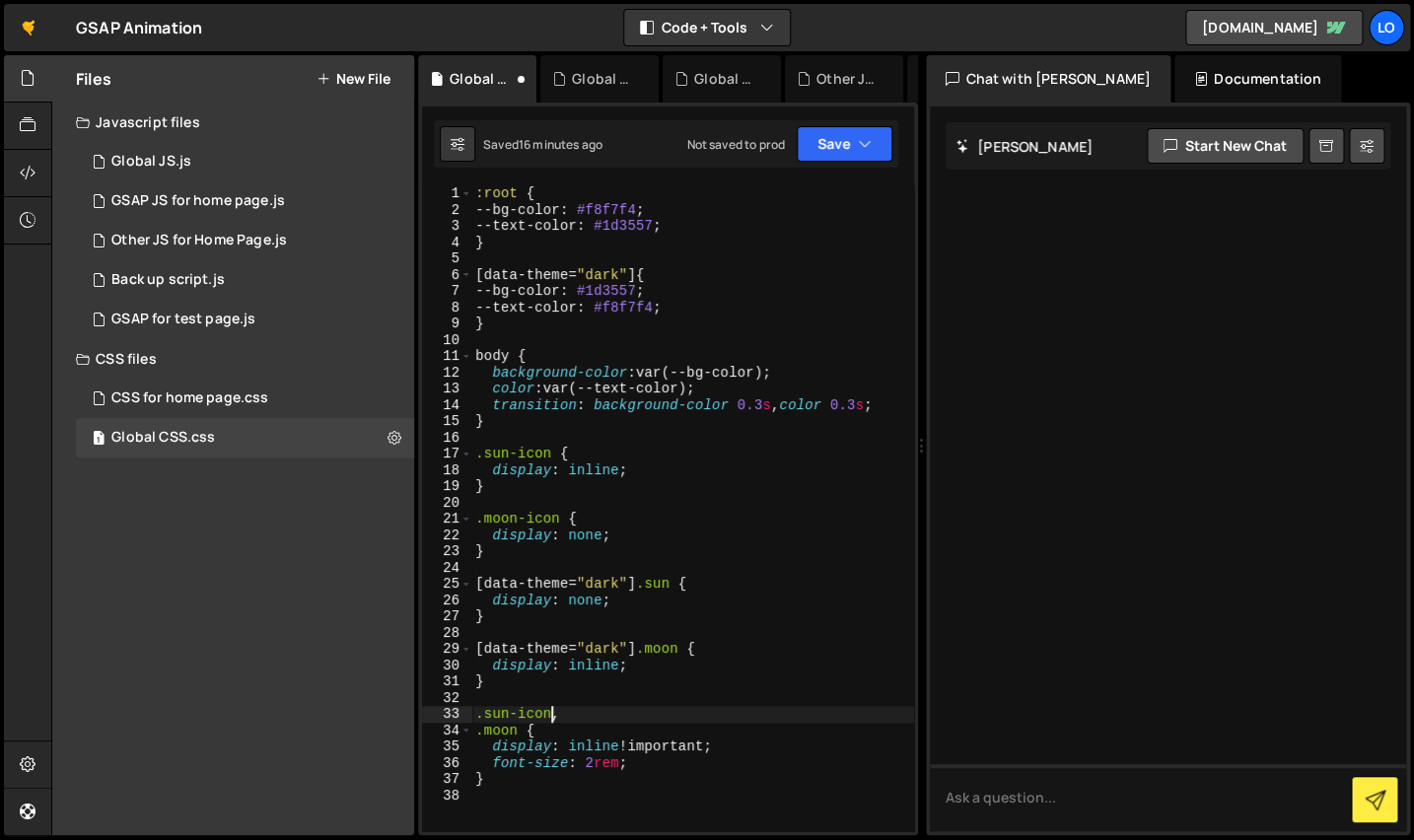 click on ":root   {   --bg-color :   #f8f7f4 ;   --text-color :   #1d3557 ; } [ data-theme = " dark " ]  {   --bg-color :   #1d3557 ;   --text-color :   #f8f7f4 ; } body   {    background-color :  var(--bg-color) ;    color :  var(--text-color) ;    transition :   background-color   0.3 s ,  color   0.3 s ; } .sun-icon   {    display :   inline ; } .moon-icon   {    display :   none ; } [ data-theme = " dark " ]  .sun   {    display :   none ; } [ data-theme = " dark " ]  .moon   {    display :   inline ; } .sun-icon , .moon   {    display :   inline  !important ;    font-size :   2 rem ; }" at bounding box center (692, 525) 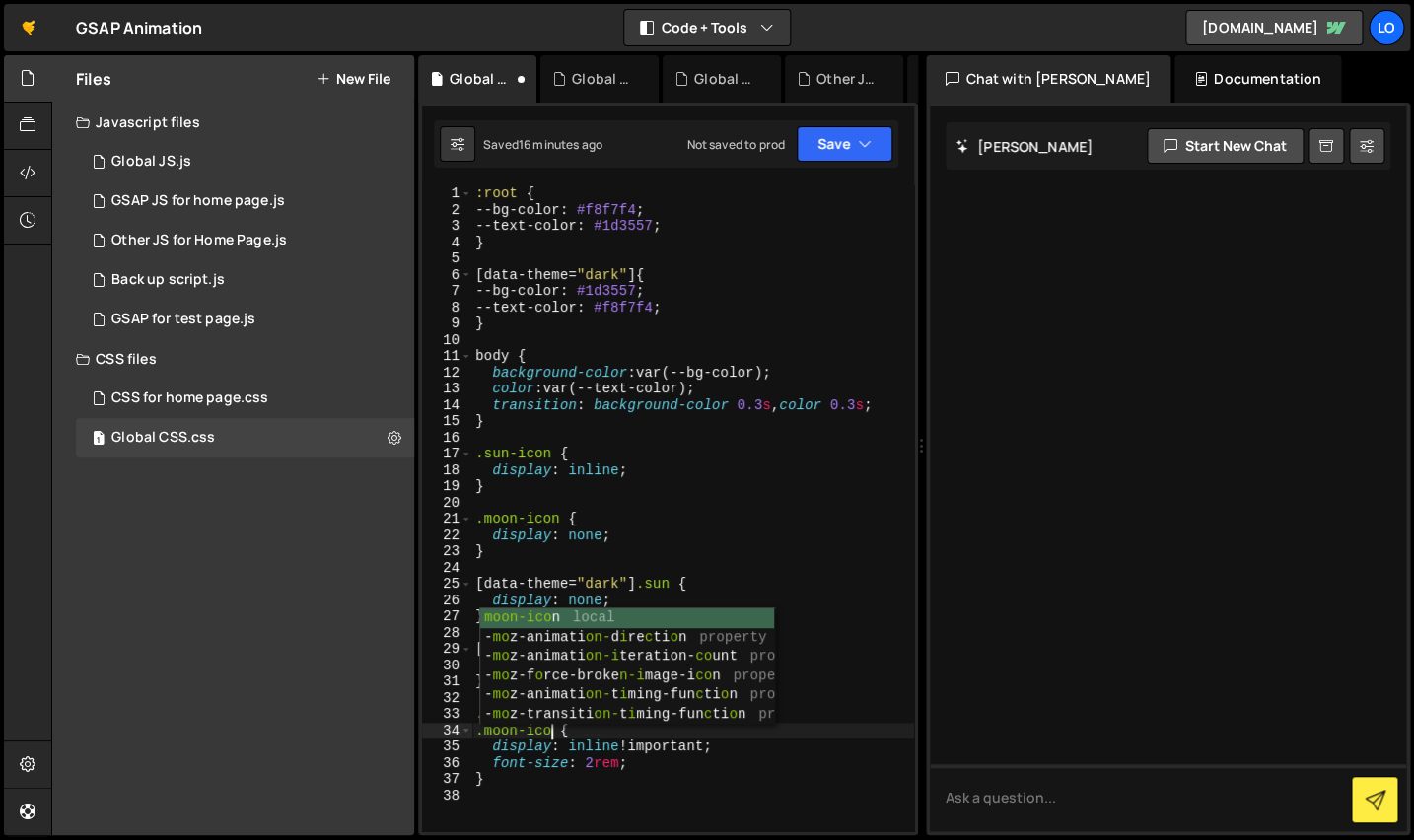 scroll, scrollTop: 0, scrollLeft: 5, axis: horizontal 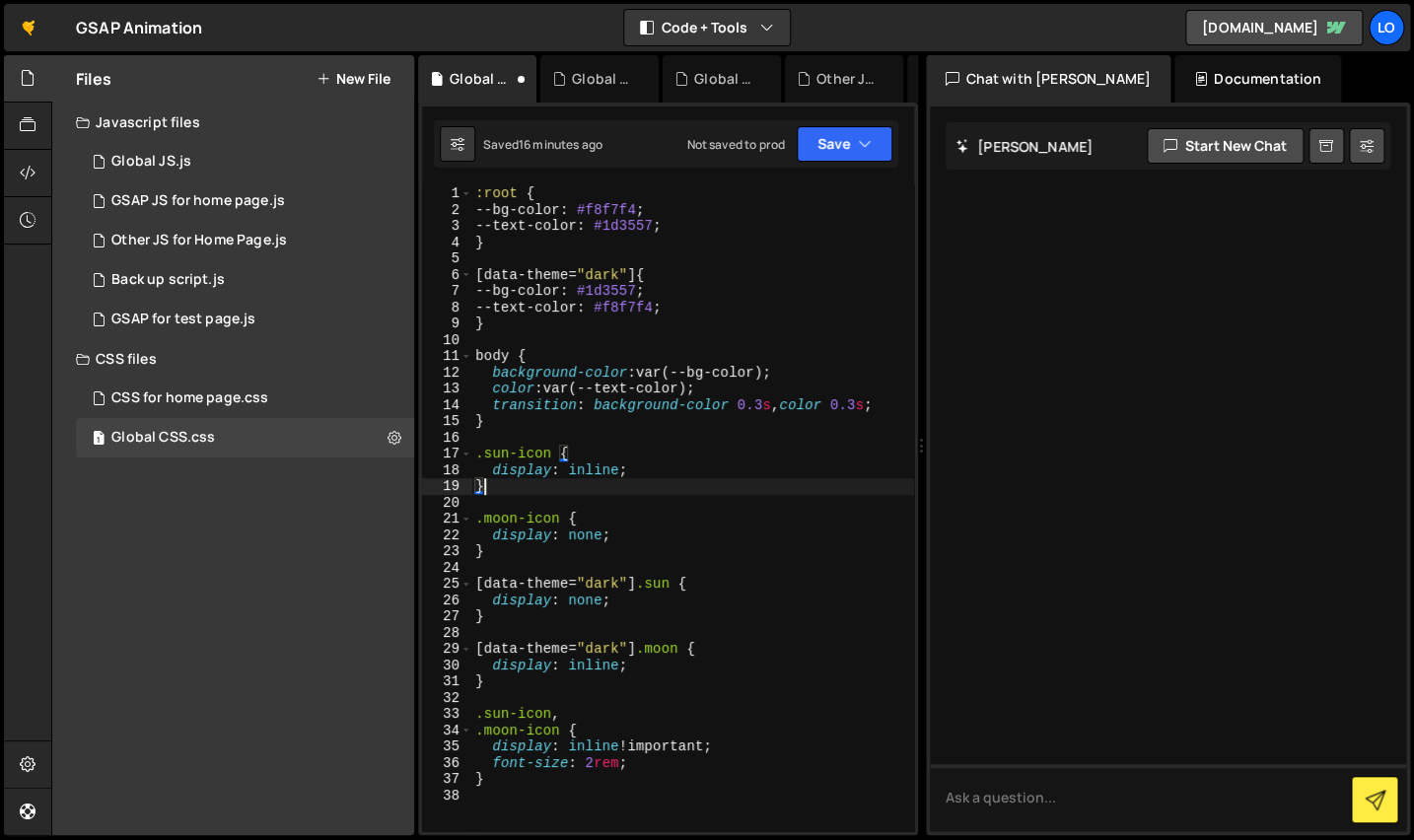 click on ":root   {   --bg-color :   #f8f7f4 ;   --text-color :   #1d3557 ; } [ data-theme = " dark " ]  {   --bg-color :   #1d3557 ;   --text-color :   #f8f7f4 ; } body   {    background-color :  var(--bg-color) ;    color :  var(--text-color) ;    transition :   background-color   0.3 s ,  color   0.3 s ; } .sun-icon   {    display :   inline ; } .moon-icon   {    display :   none ; } [ data-theme = " dark " ]  .sun   {    display :   none ; } [ data-theme = " dark " ]  .moon   {    display :   inline ; } .sun-icon , .moon-icon   {    display :   inline  !important ;    font-size :   2 rem ; }" at bounding box center (692, 525) 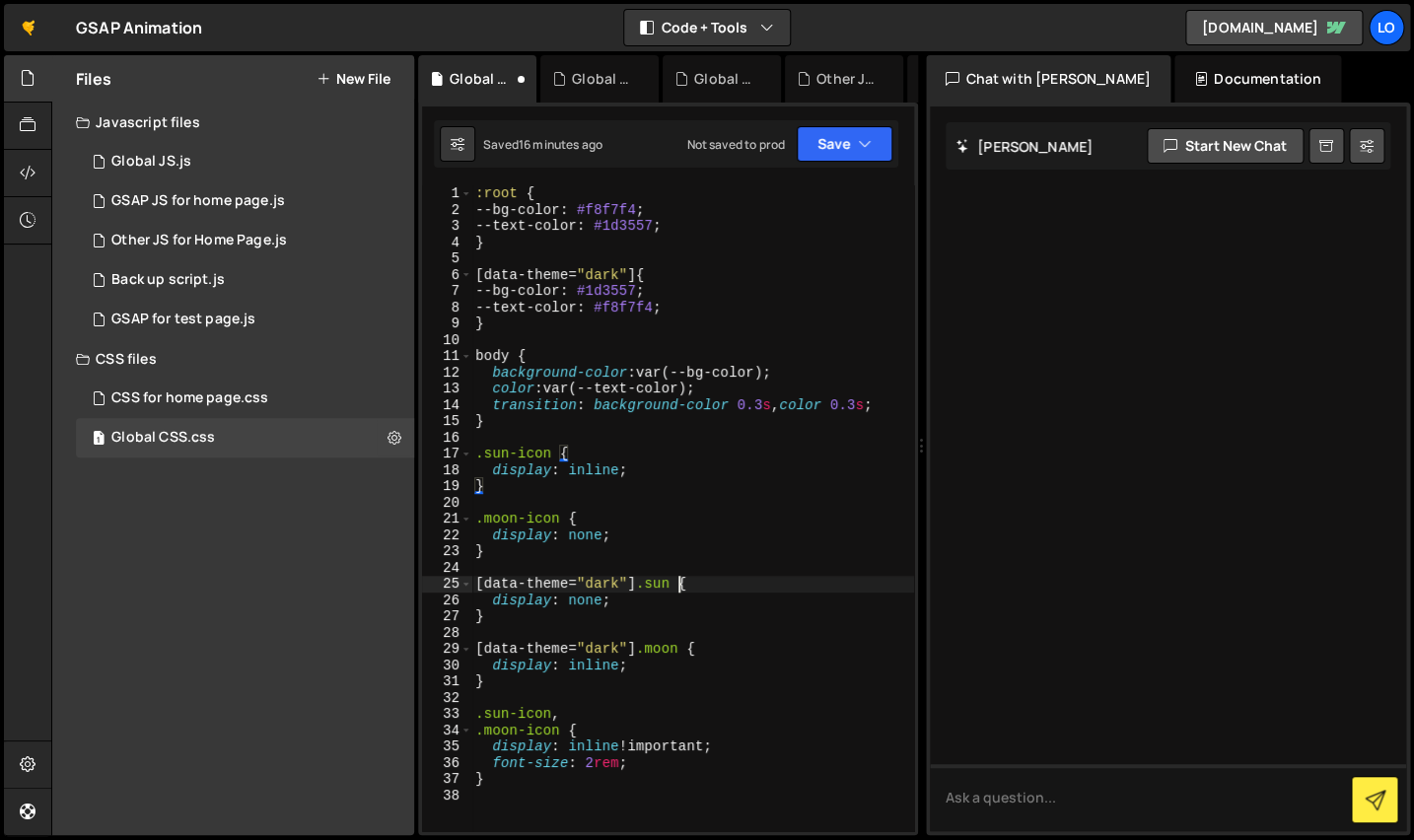 click on ":root   {   --bg-color :   #f8f7f4 ;   --text-color :   #1d3557 ; } [ data-theme = " dark " ]  {   --bg-color :   #1d3557 ;   --text-color :   #f8f7f4 ; } body   {    background-color :  var(--bg-color) ;    color :  var(--text-color) ;    transition :   background-color   0.3 s ,  color   0.3 s ; } .sun-icon   {    display :   inline ; } .moon-icon   {    display :   none ; } [ data-theme = " dark " ]  .sun   {    display :   none ; } [ data-theme = " dark " ]  .moon   {    display :   inline ; } .sun-icon , .moon-icon   {    display :   inline  !important ;    font-size :   2 rem ; }" at bounding box center (692, 525) 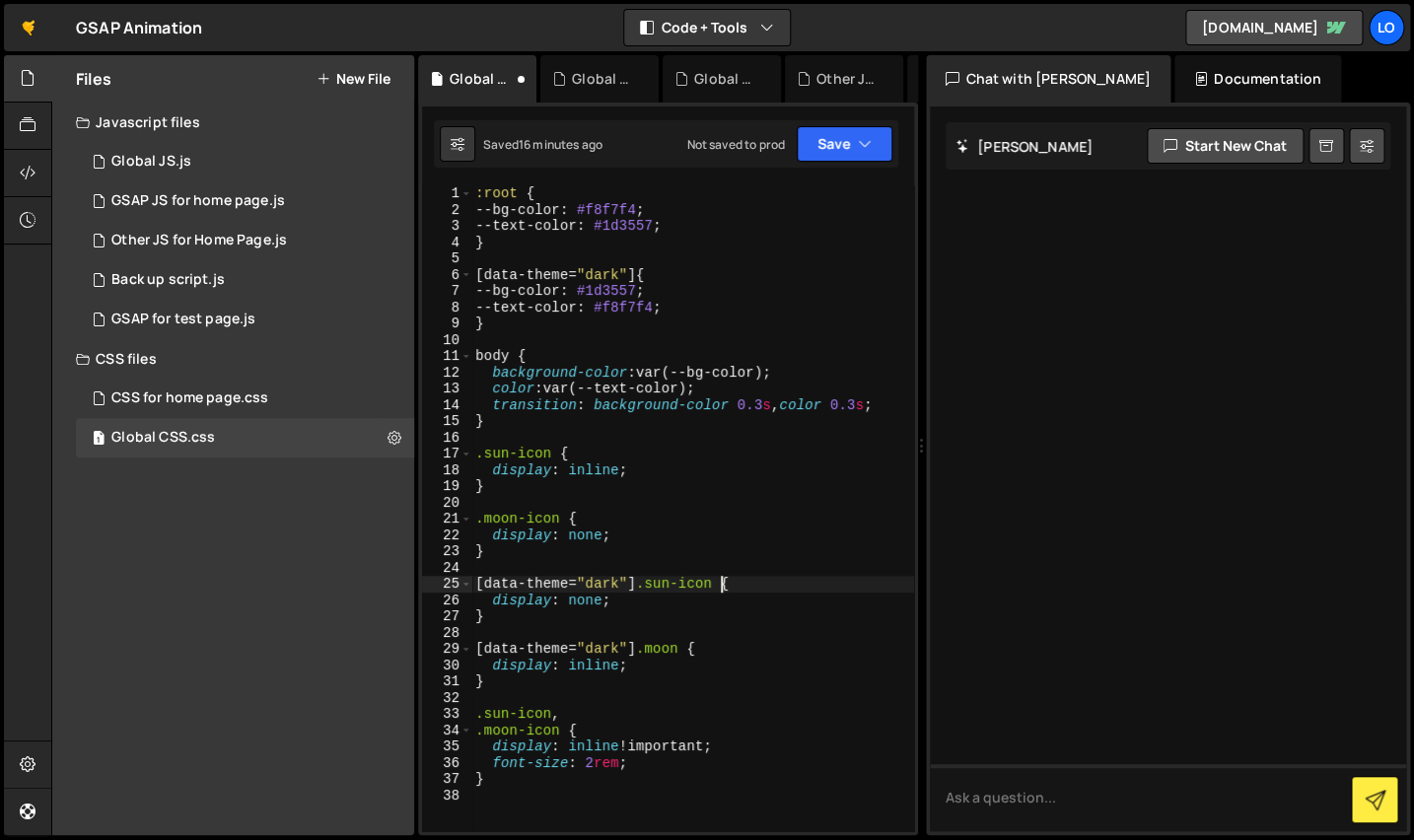scroll, scrollTop: 0, scrollLeft: 17, axis: horizontal 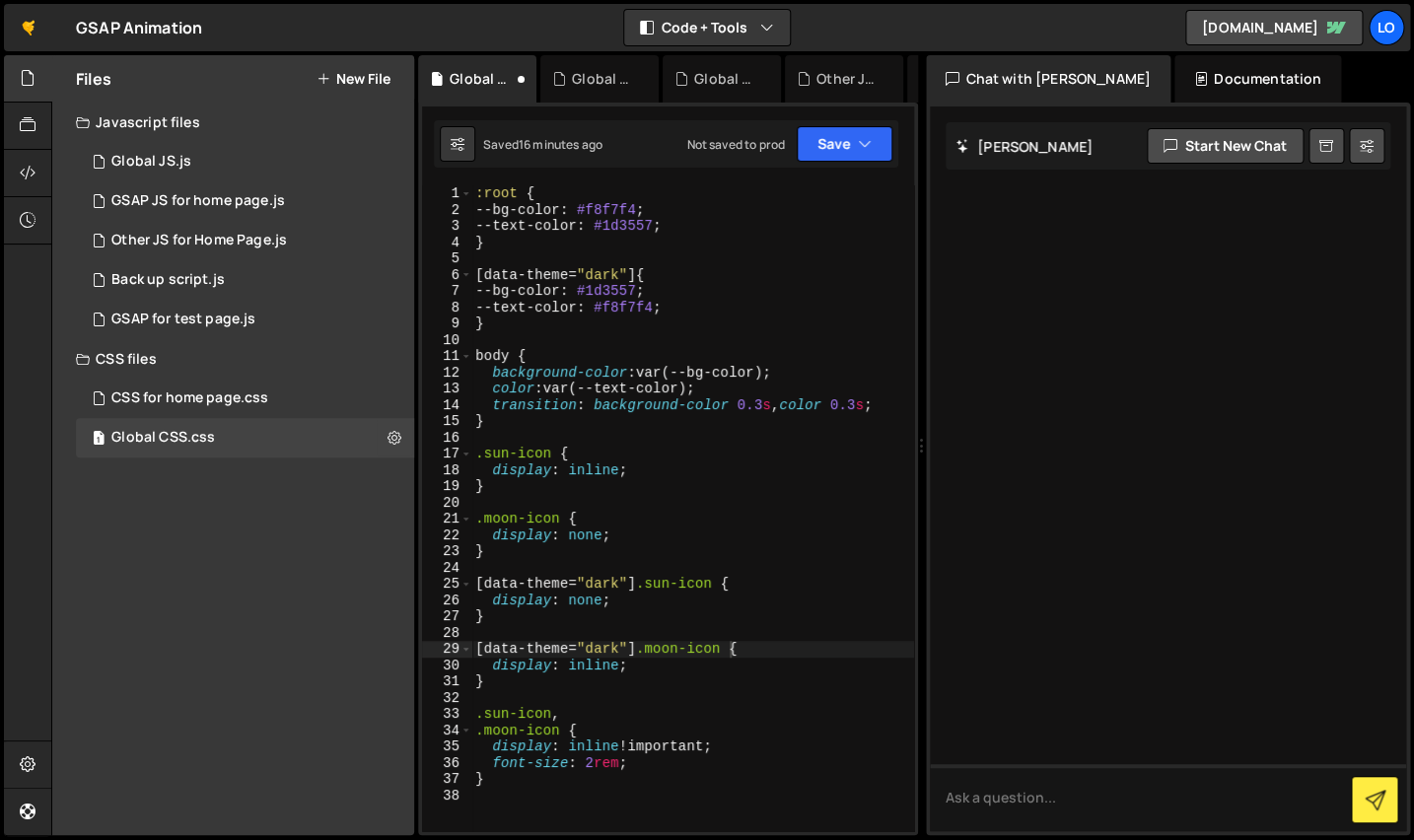 click at bounding box center (1167, 468) 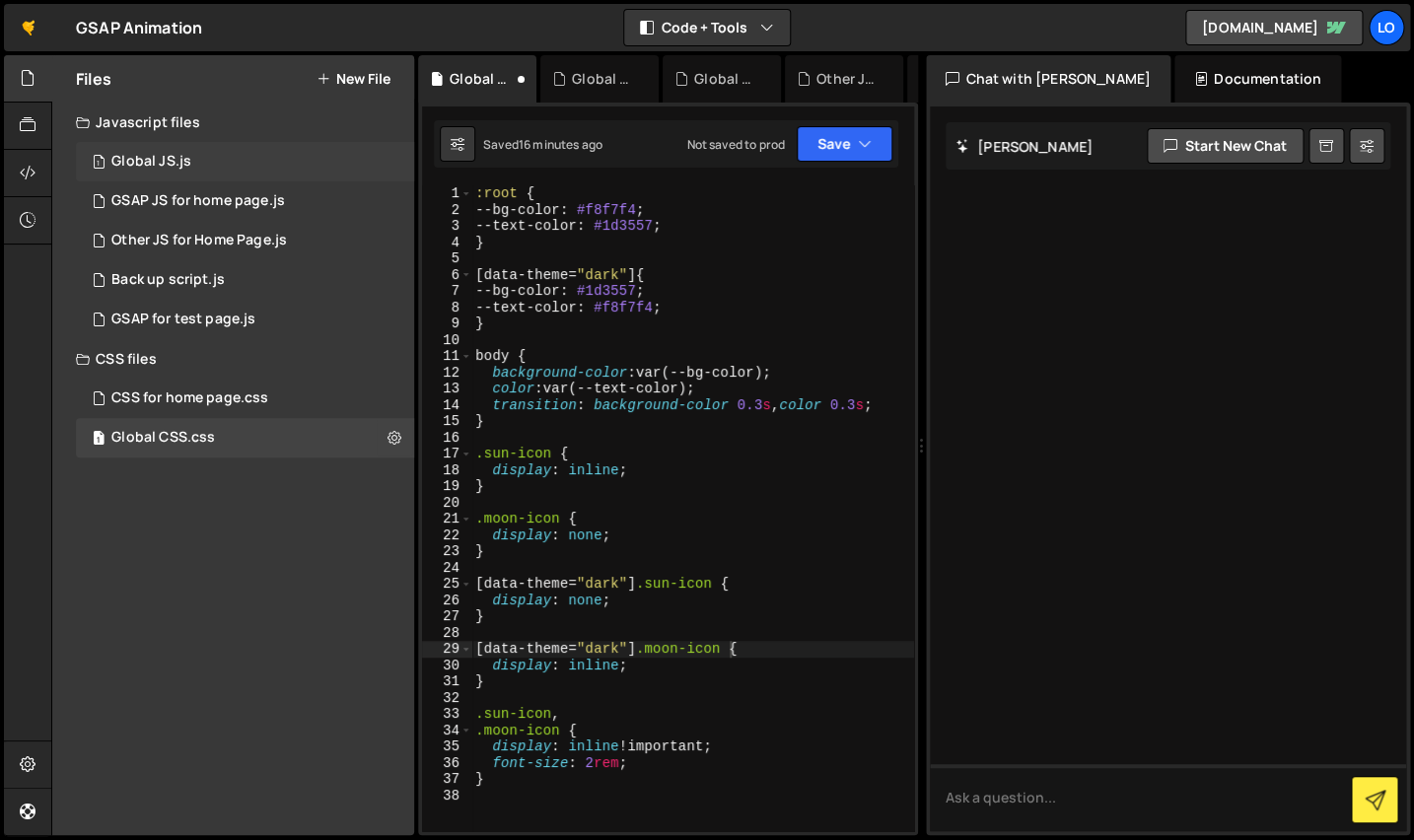 click on "1
Global JS.js
0" at bounding box center [245, 162] 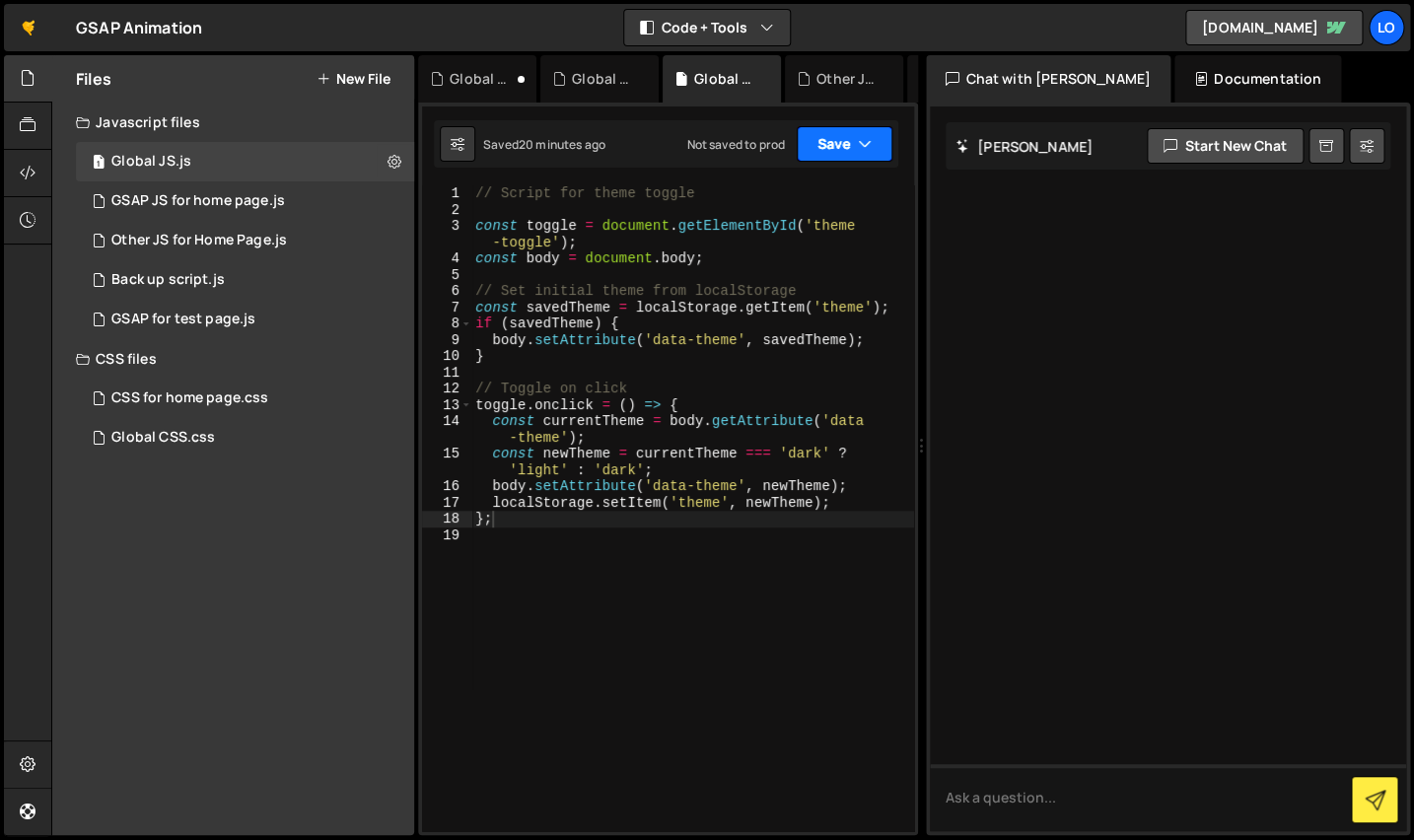 click on "Save" at bounding box center [844, 144] 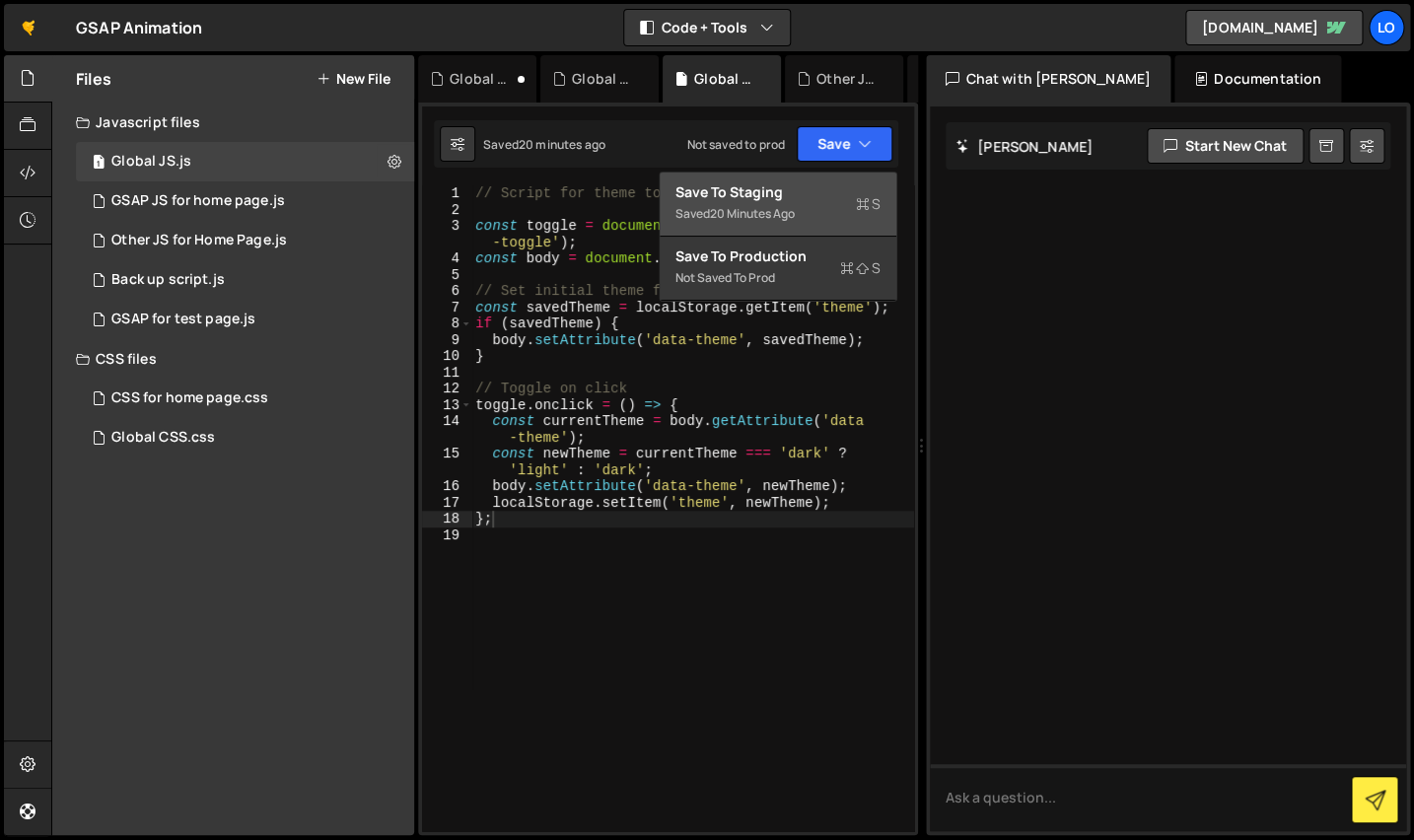 click on "20 minutes ago" at bounding box center [752, 213] 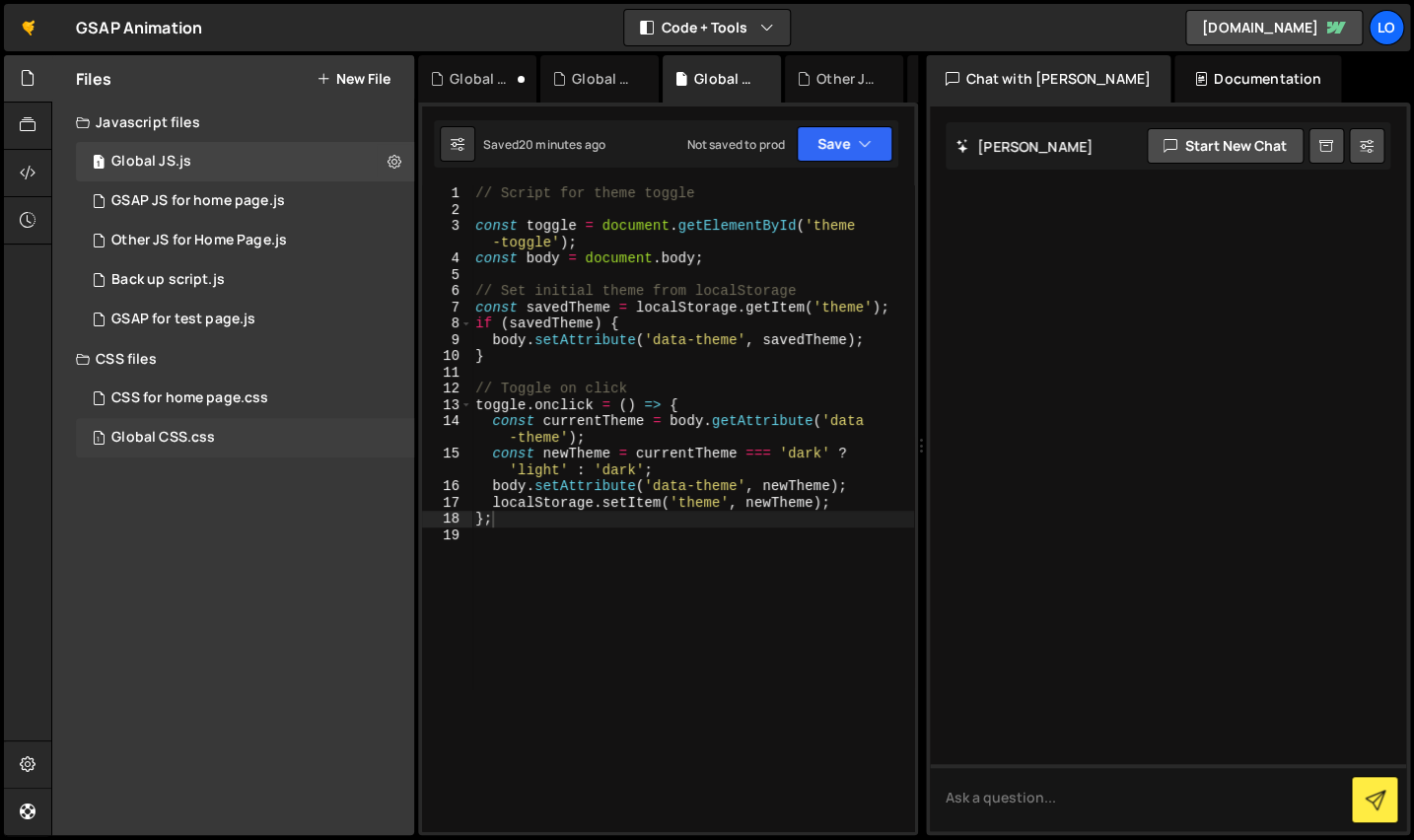 click on "1
Global CSS.css
0" at bounding box center [245, 438] 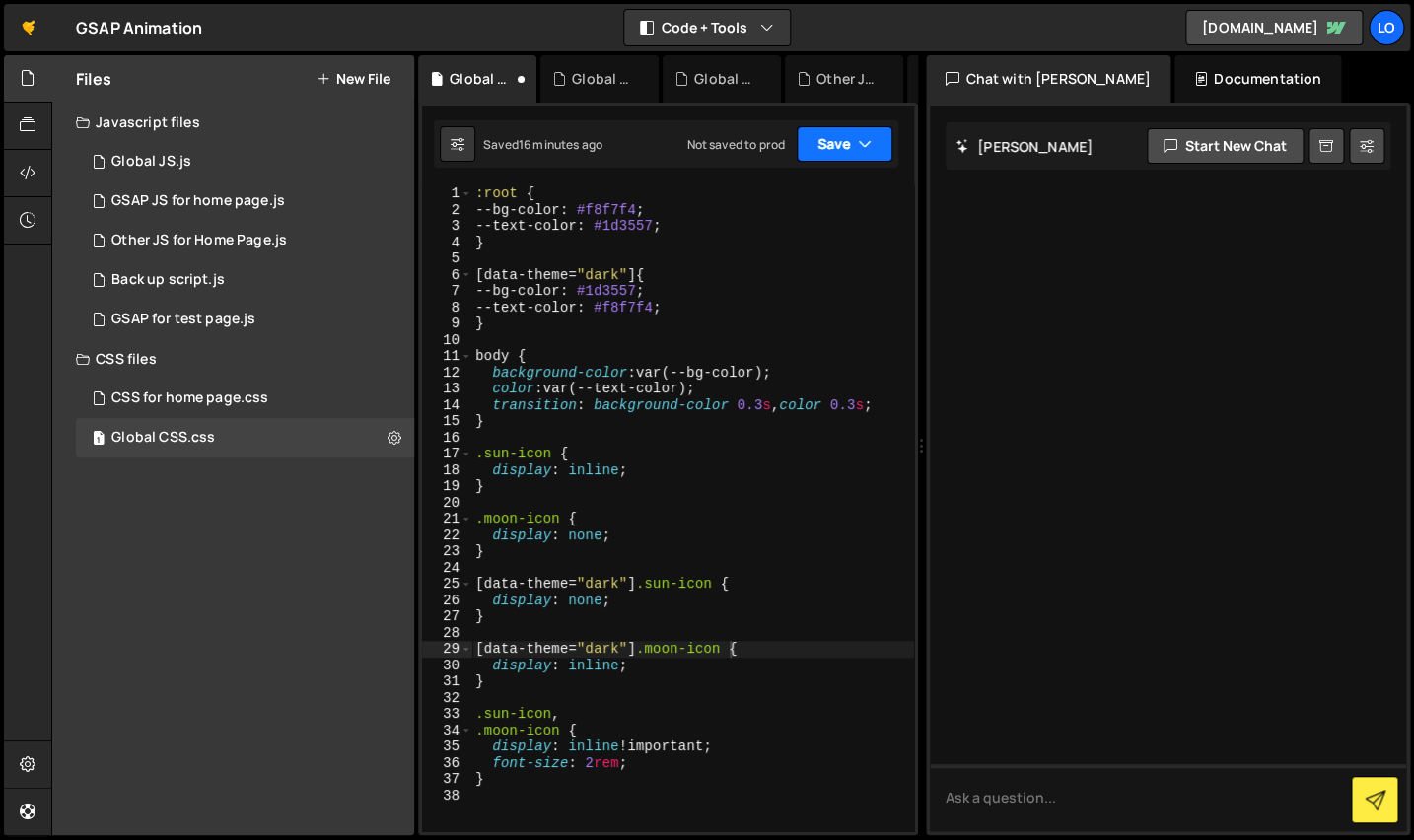 click on "Save" at bounding box center (844, 144) 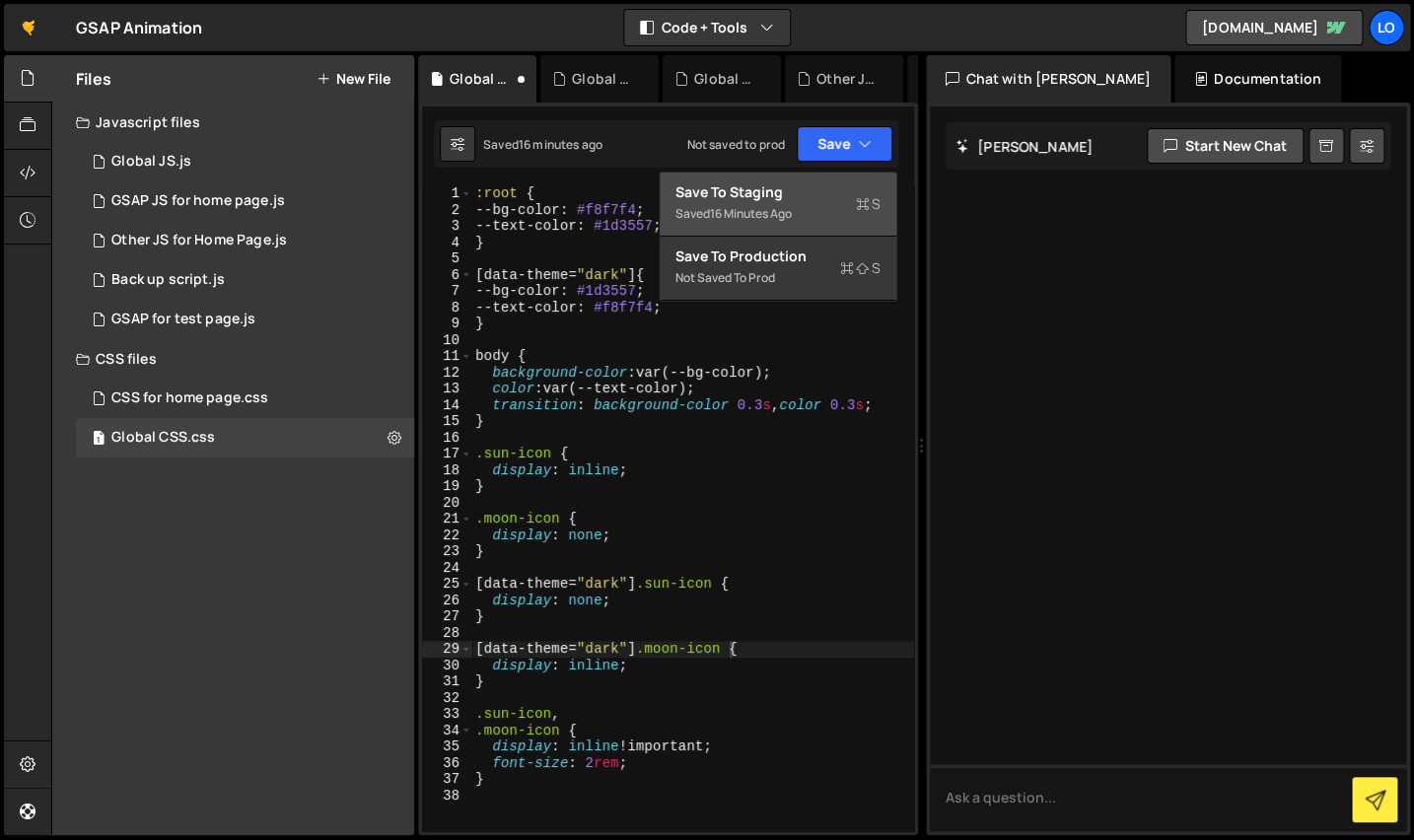 click on "Saved  16 minutes ago" at bounding box center [778, 214] 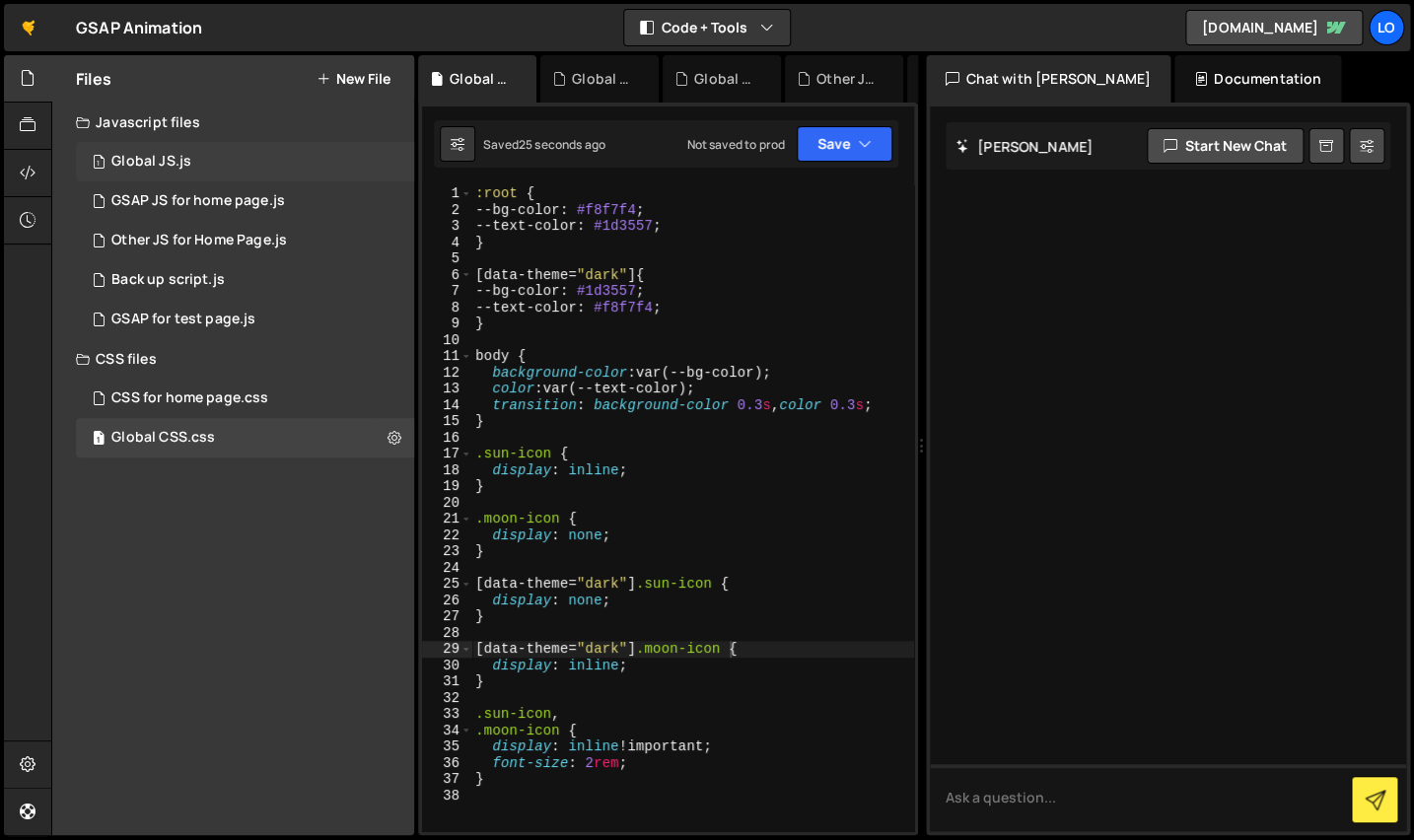 click on "1
Global JS.js
0" at bounding box center (245, 162) 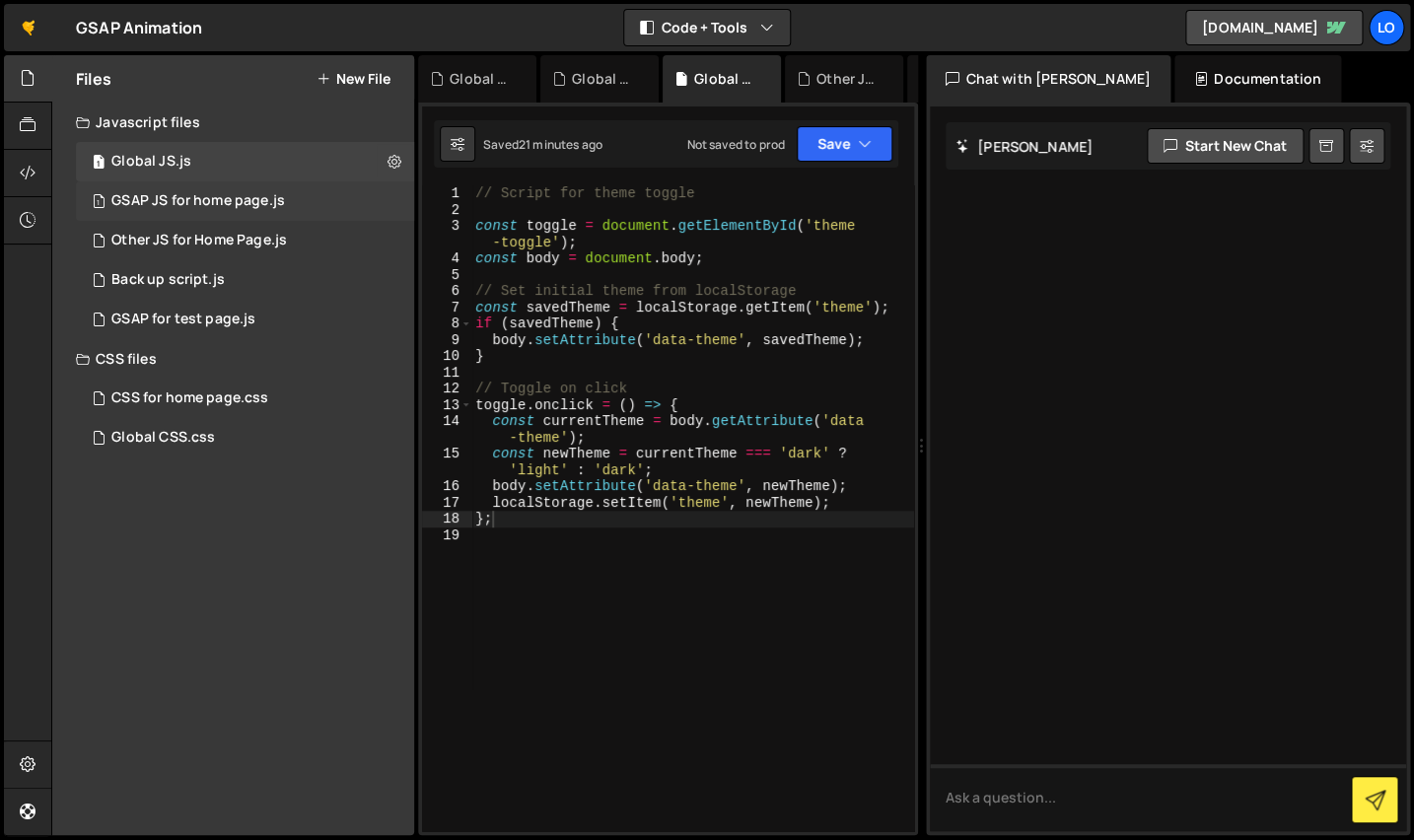 click on "GSAP JS  for home page.js" at bounding box center [198, 201] 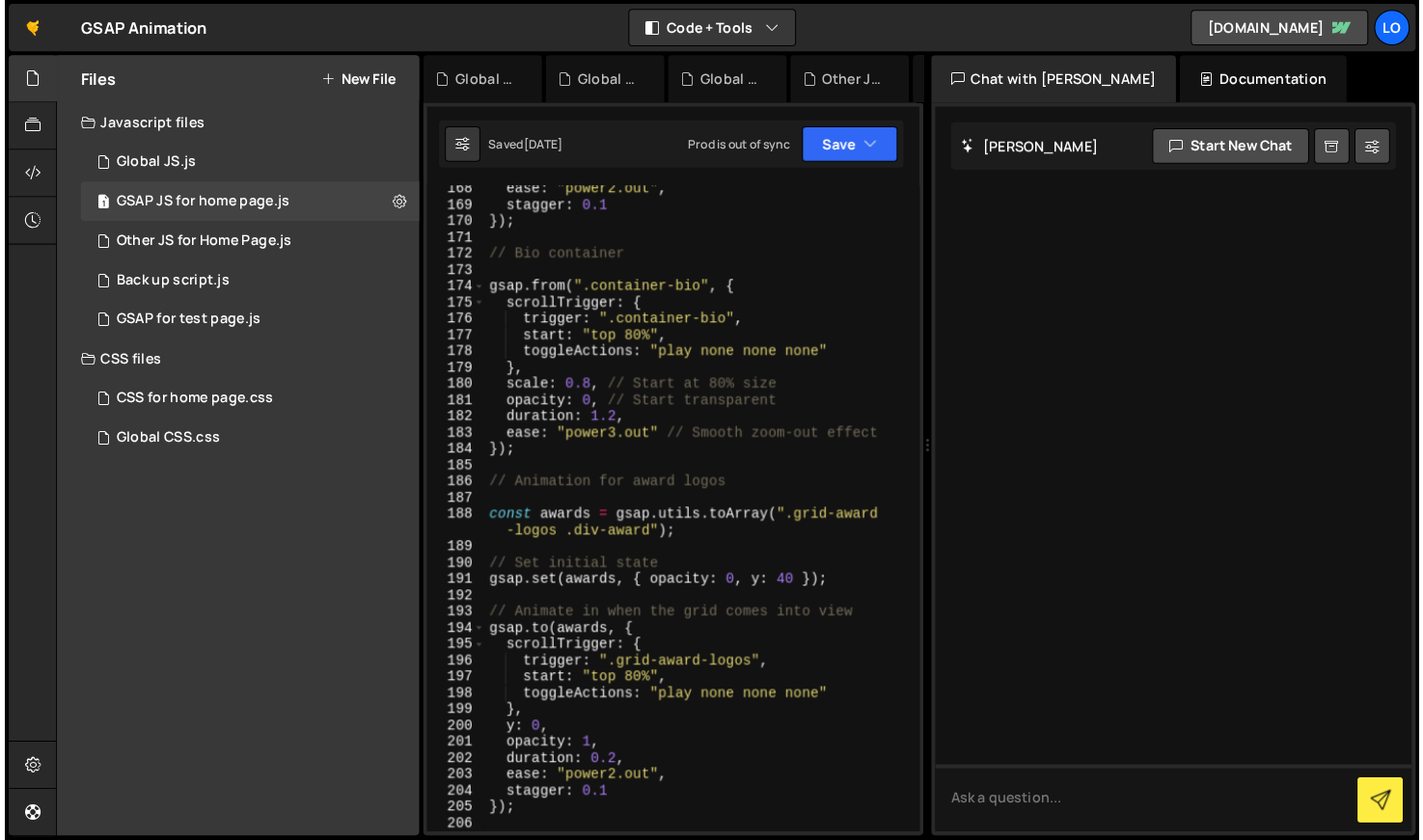 scroll, scrollTop: 2965, scrollLeft: 0, axis: vertical 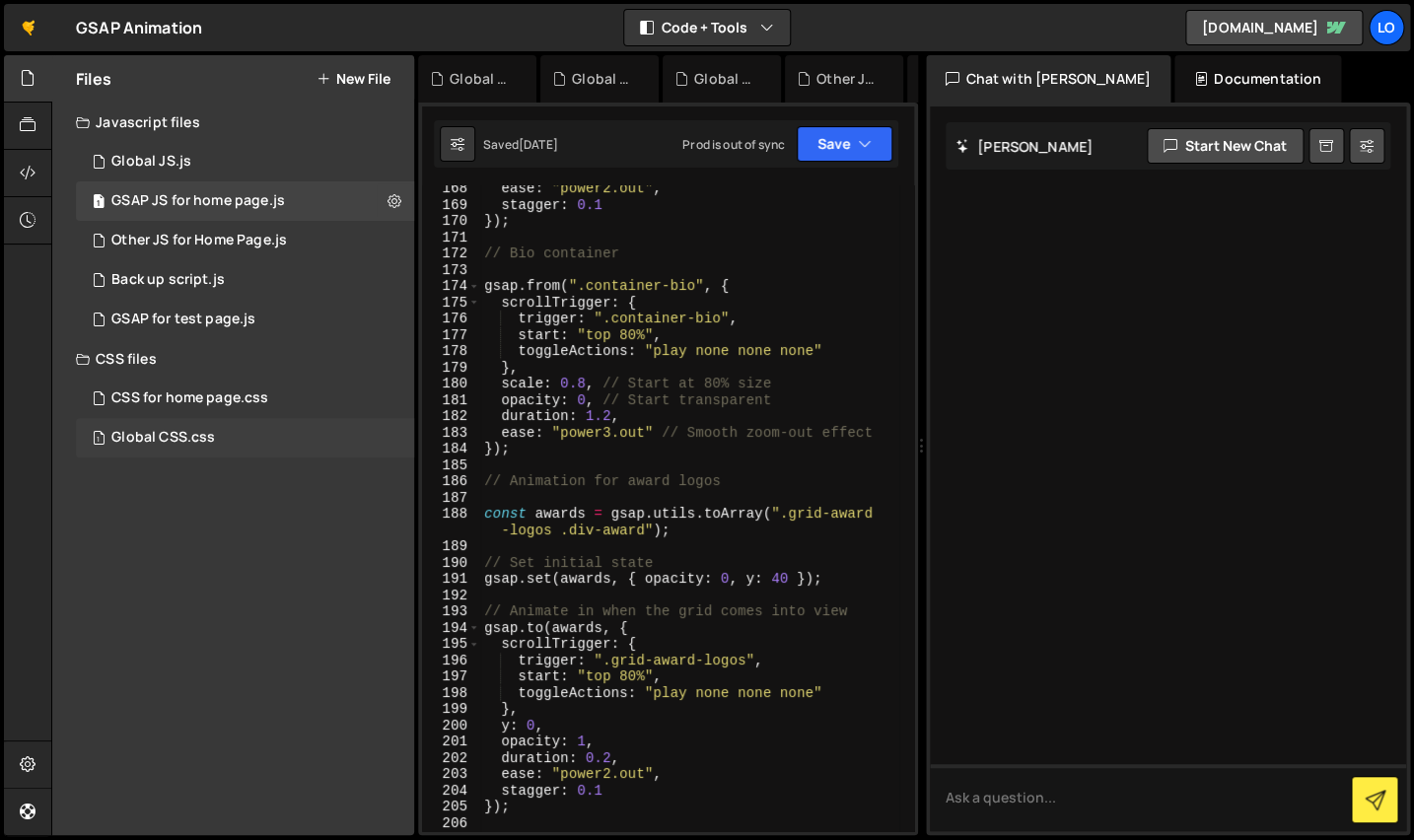 click on "Global CSS.css" at bounding box center [163, 438] 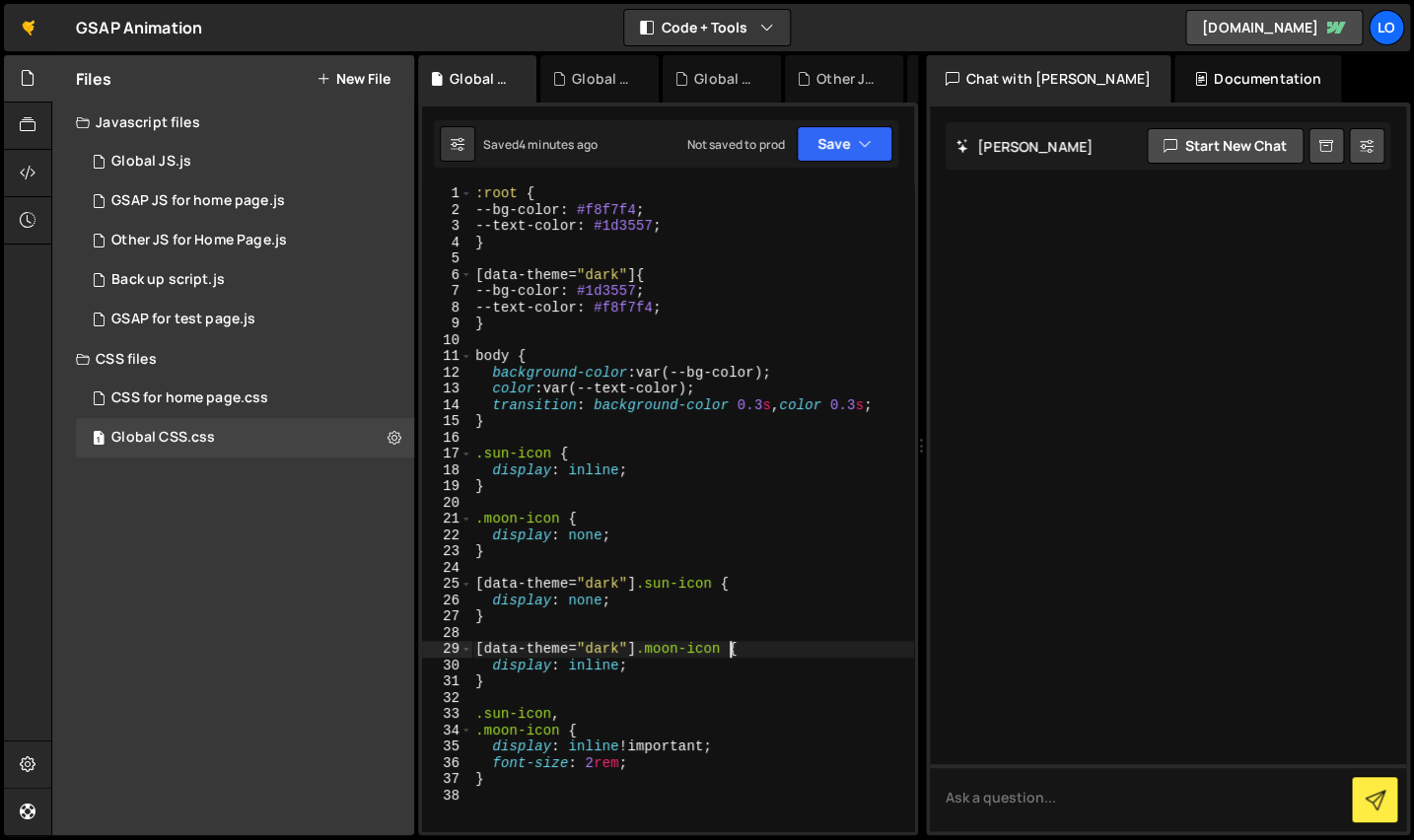 drag, startPoint x: 471, startPoint y: 452, endPoint x: 506, endPoint y: 448, distance: 35.22783 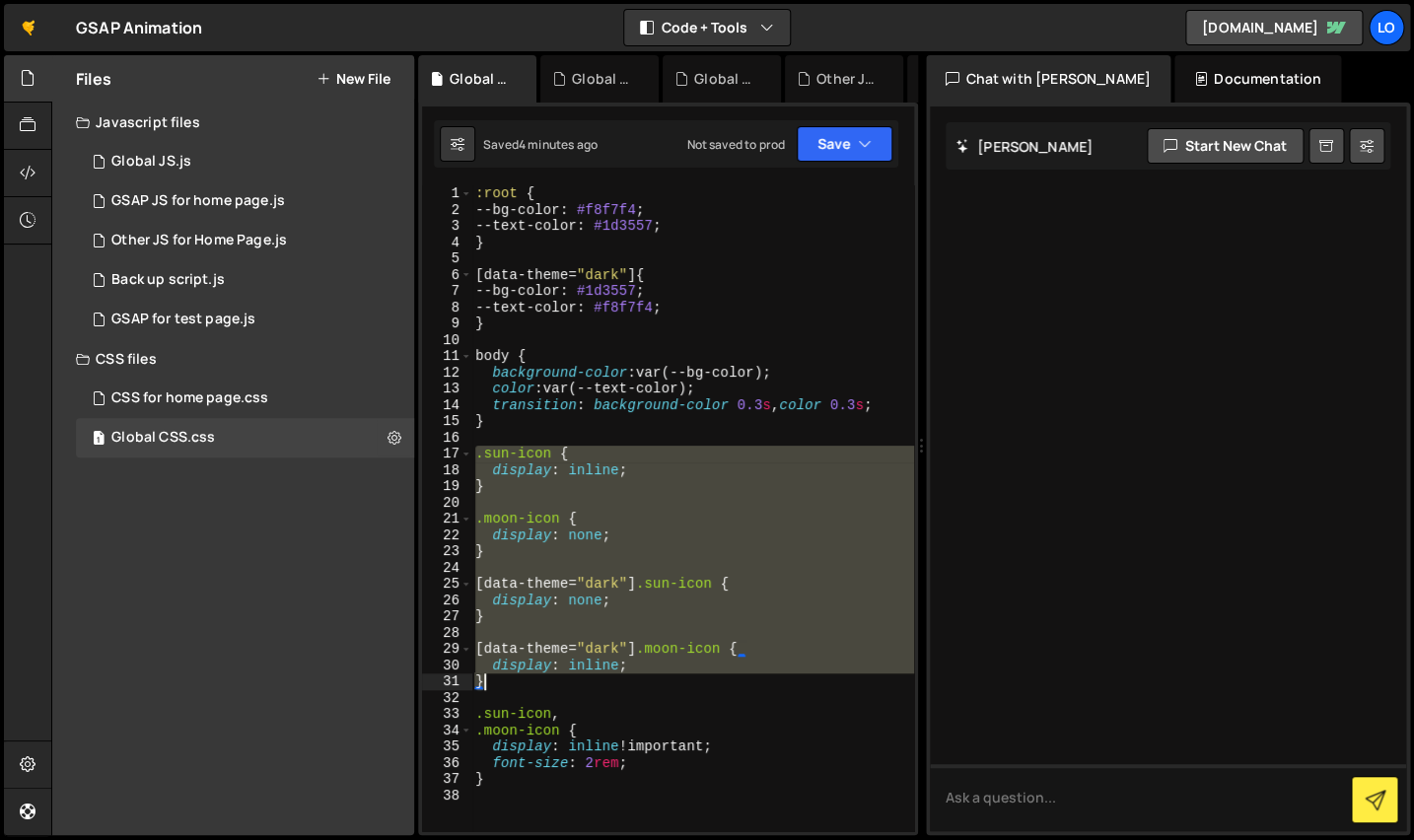 drag, startPoint x: 478, startPoint y: 456, endPoint x: 707, endPoint y: 683, distance: 322.4438 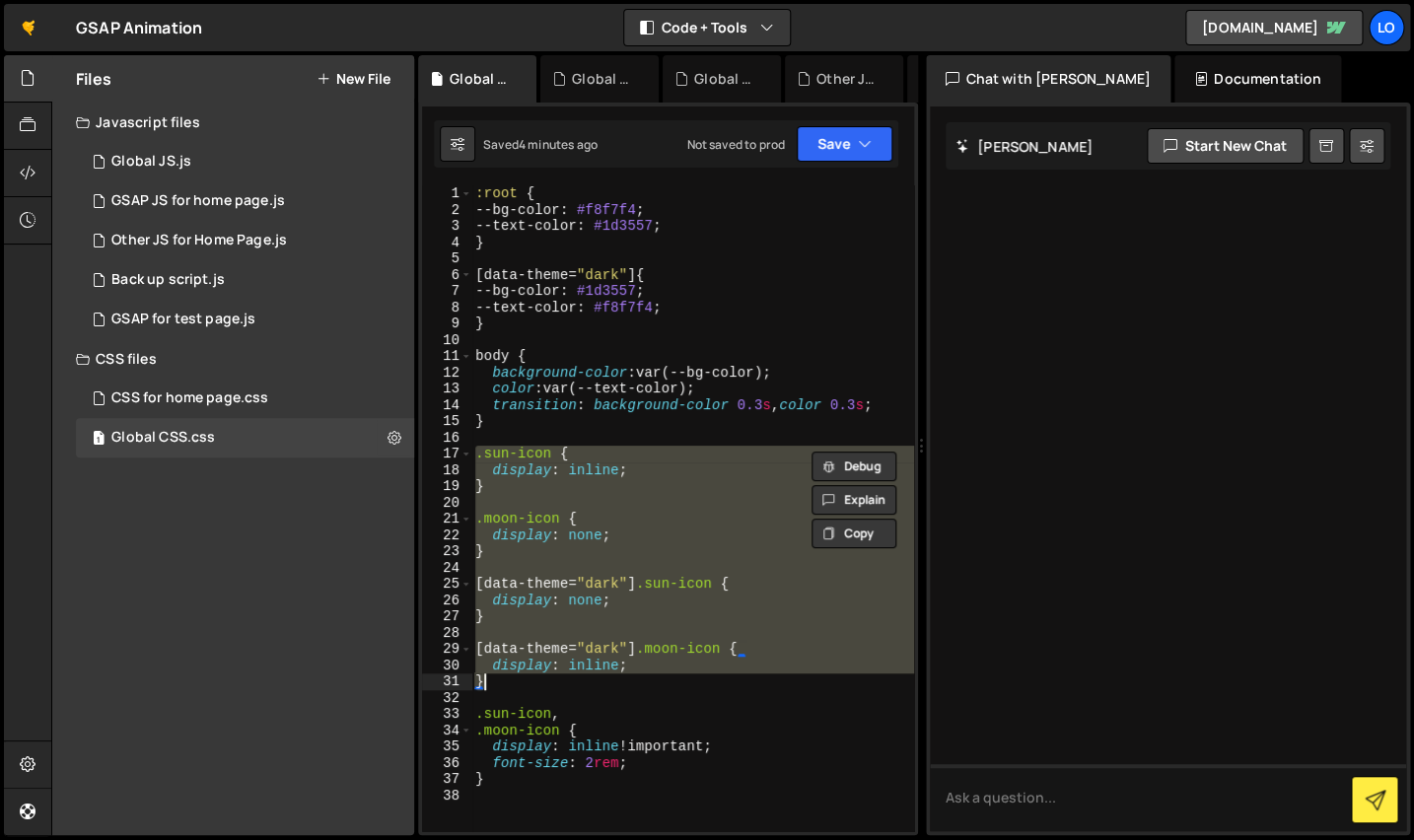 paste 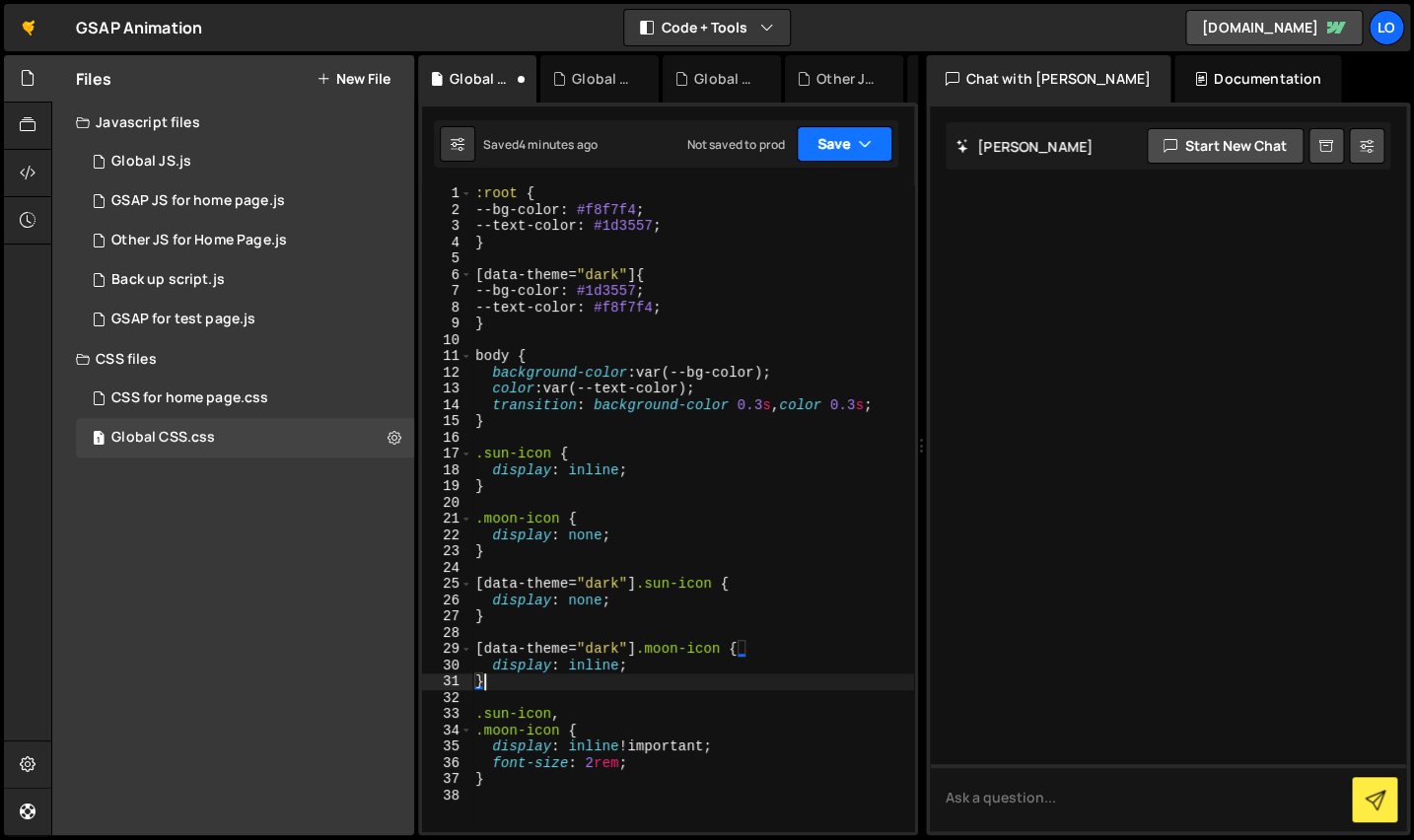 click on "Save" at bounding box center (844, 144) 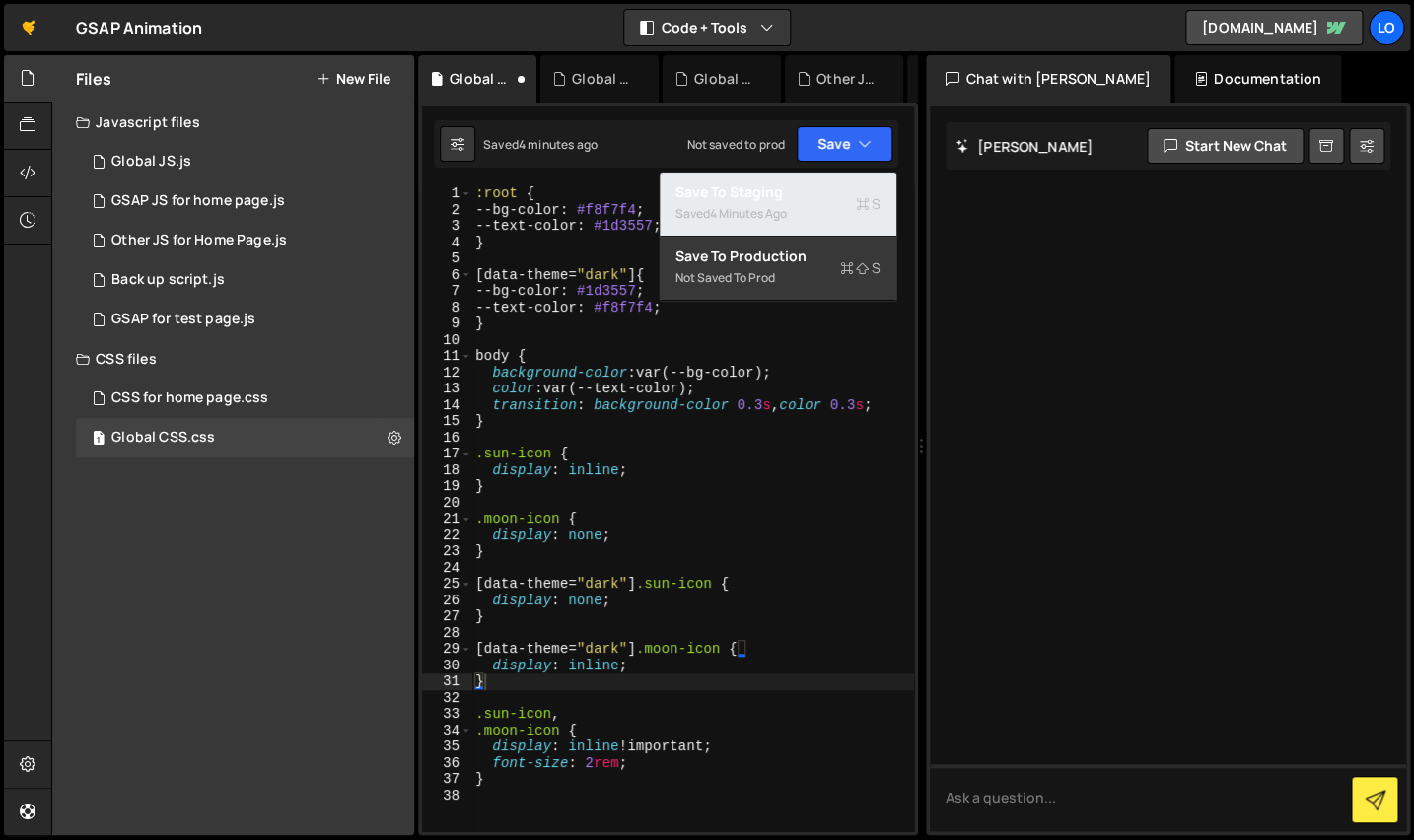 click on "Saved  4 minutes ago" at bounding box center [778, 214] 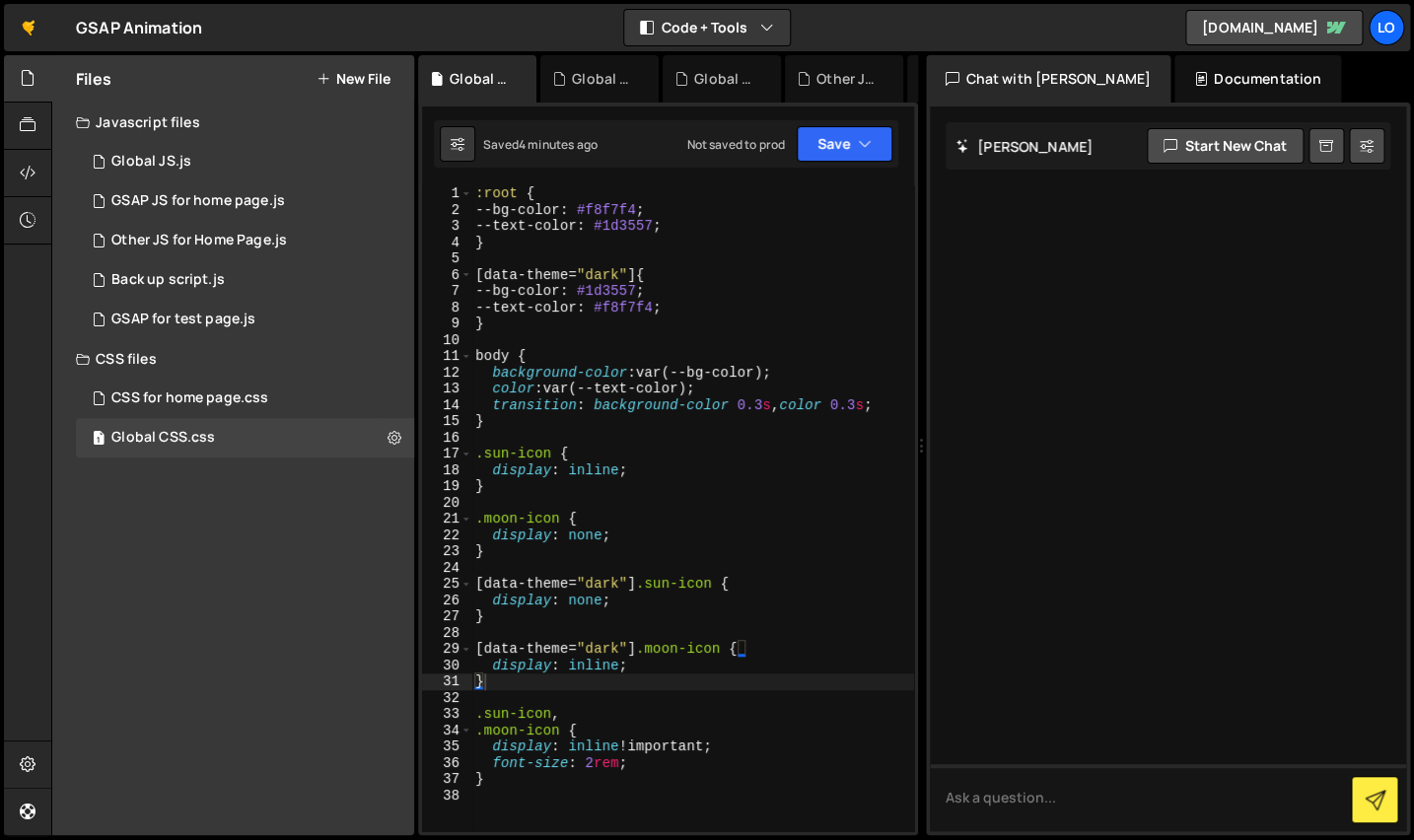 drag, startPoint x: 583, startPoint y: 235, endPoint x: 581, endPoint y: 225, distance: 10.198039 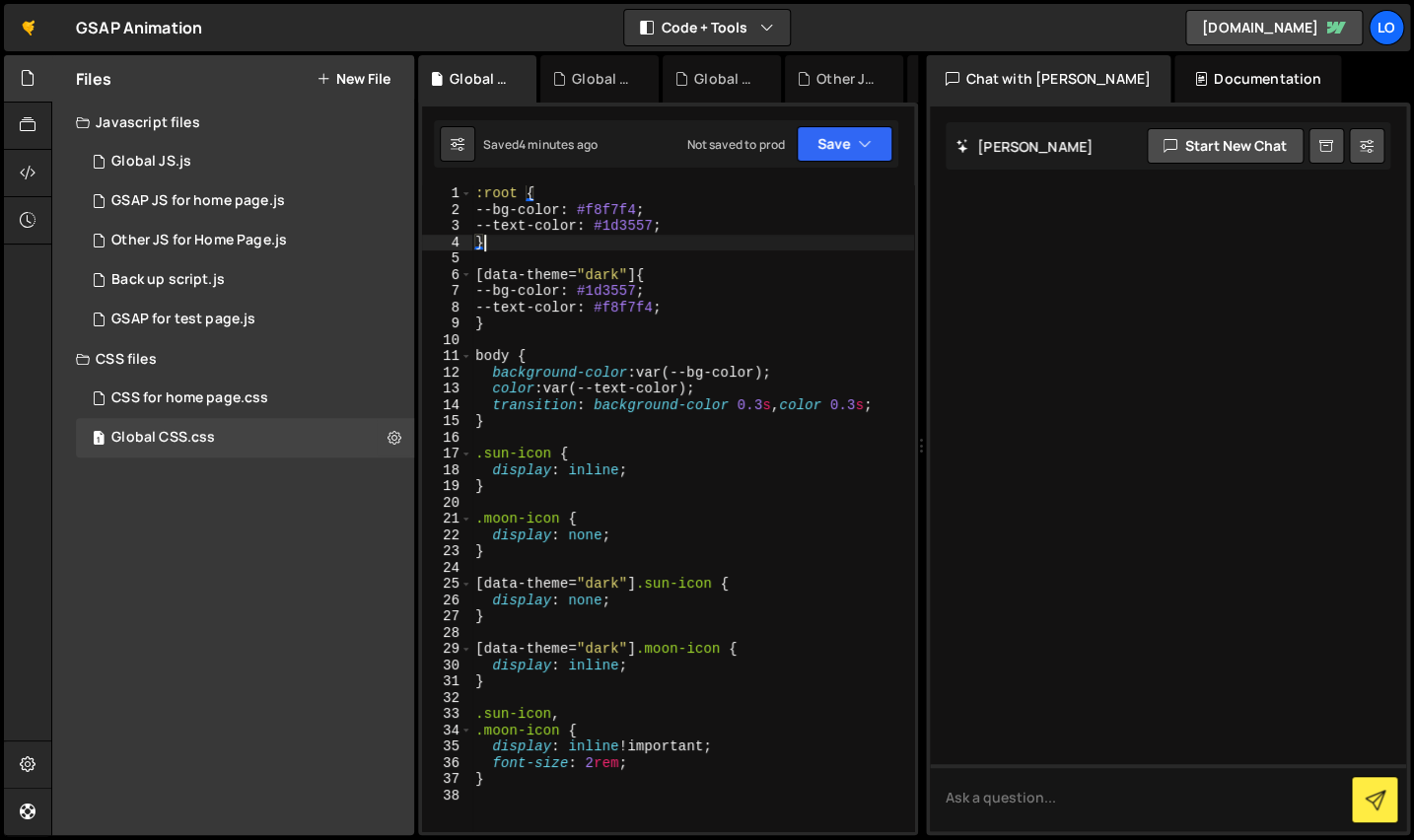 click on ":root   {   --bg-color :   #f8f7f4 ;   --text-color :   #1d3557 ; } [ data-theme = " dark " ]  {   --bg-color :   #1d3557 ;   --text-color :   #f8f7f4 ; } body   {    background-color :  var(--bg-color) ;    color :  var(--text-color) ;    transition :   background-color   0.3 s ,  color   0.3 s ; } .sun-icon   {    display :   inline ; } .moon-icon   {    display :   none ; } [ data-theme = " dark " ]  .sun-icon   {    display :   none ; } [ data-theme = " dark " ]  .moon-icon   {    display :   inline ; } .sun-icon , .moon-icon   {    display :   inline  !important ;    font-size :   2 rem ; }" at bounding box center (692, 525) 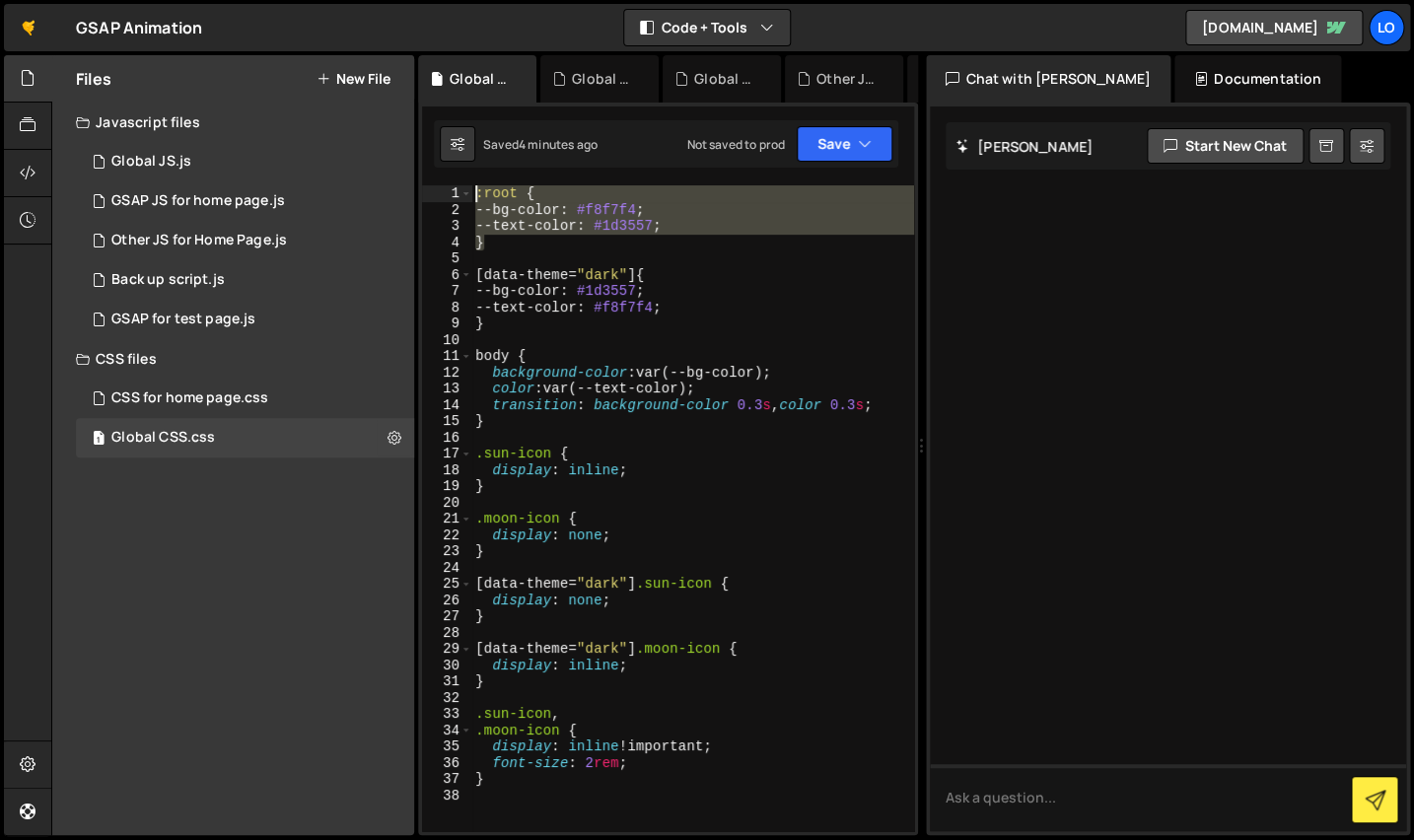drag, startPoint x: 480, startPoint y: 230, endPoint x: 450, endPoint y: 172, distance: 65.29931 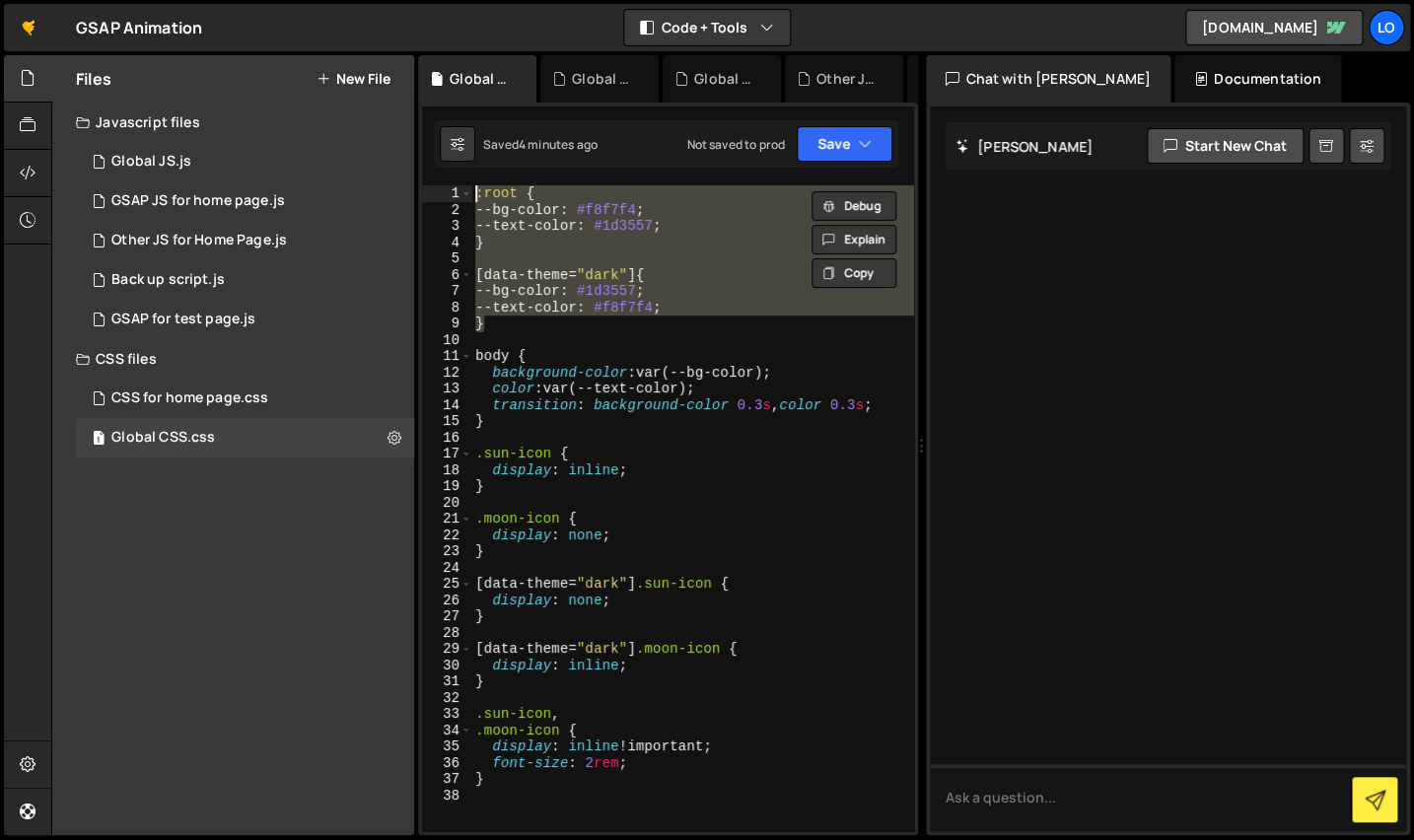 drag, startPoint x: 507, startPoint y: 325, endPoint x: 438, endPoint y: 160, distance: 179 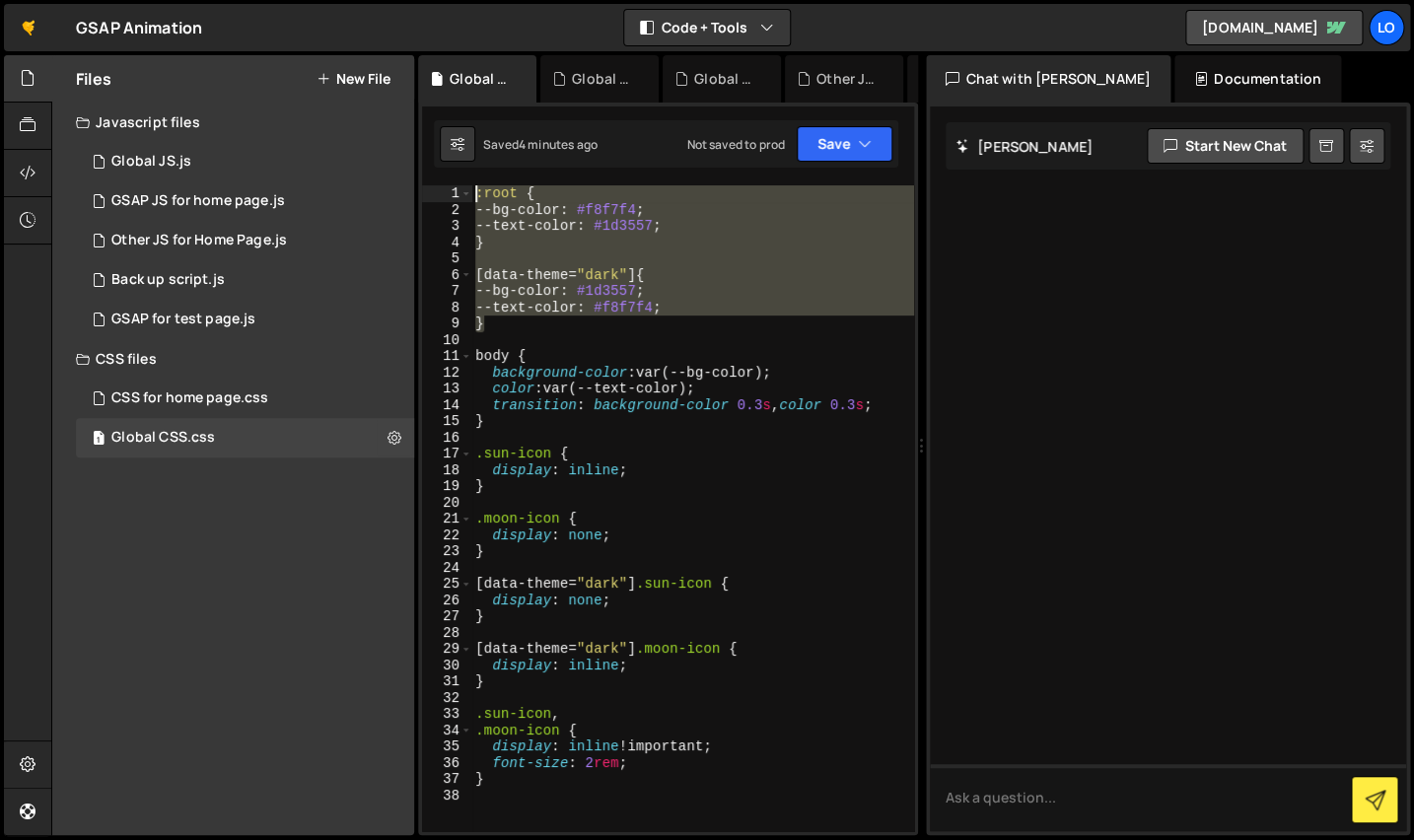 type 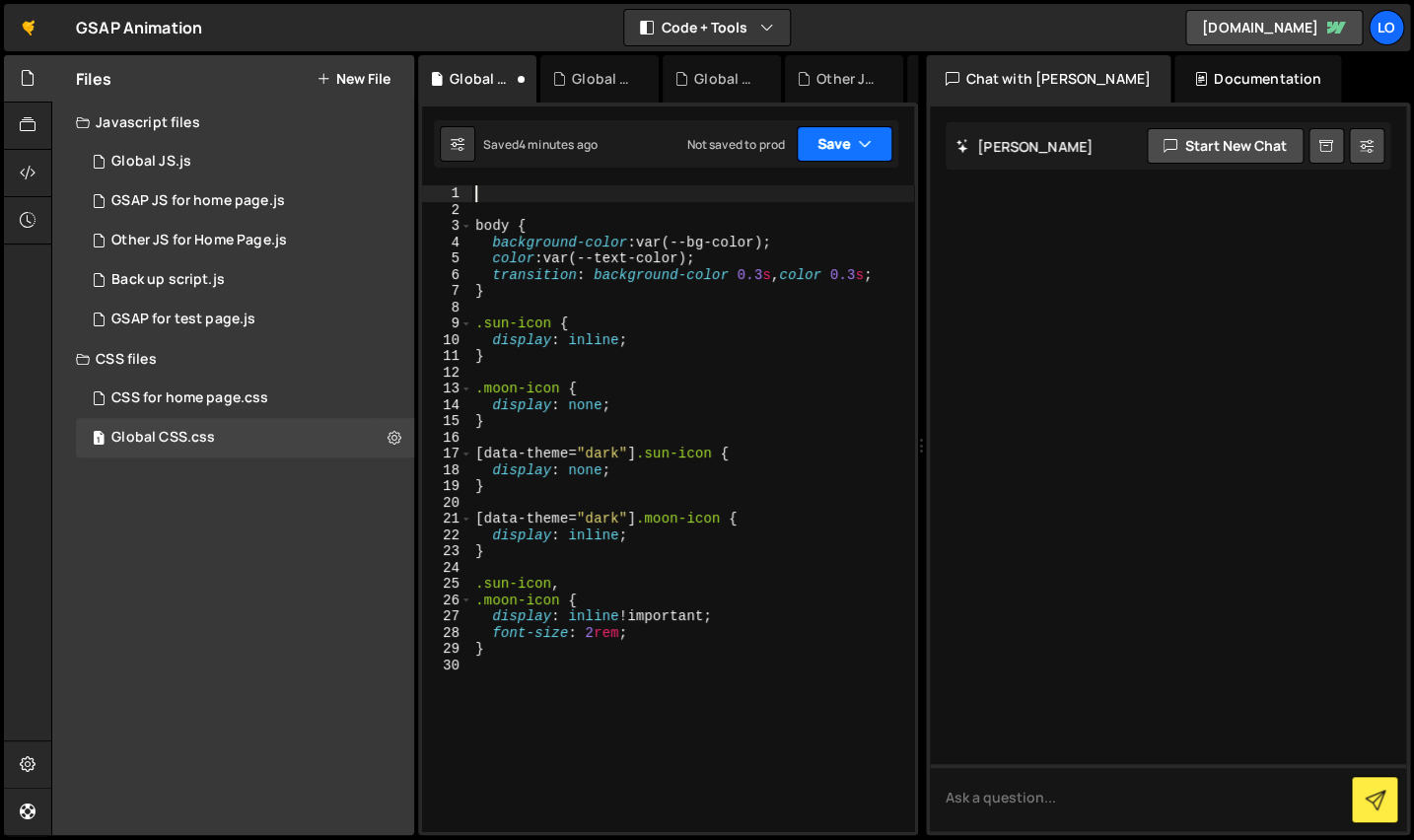 click on "Save" at bounding box center [844, 144] 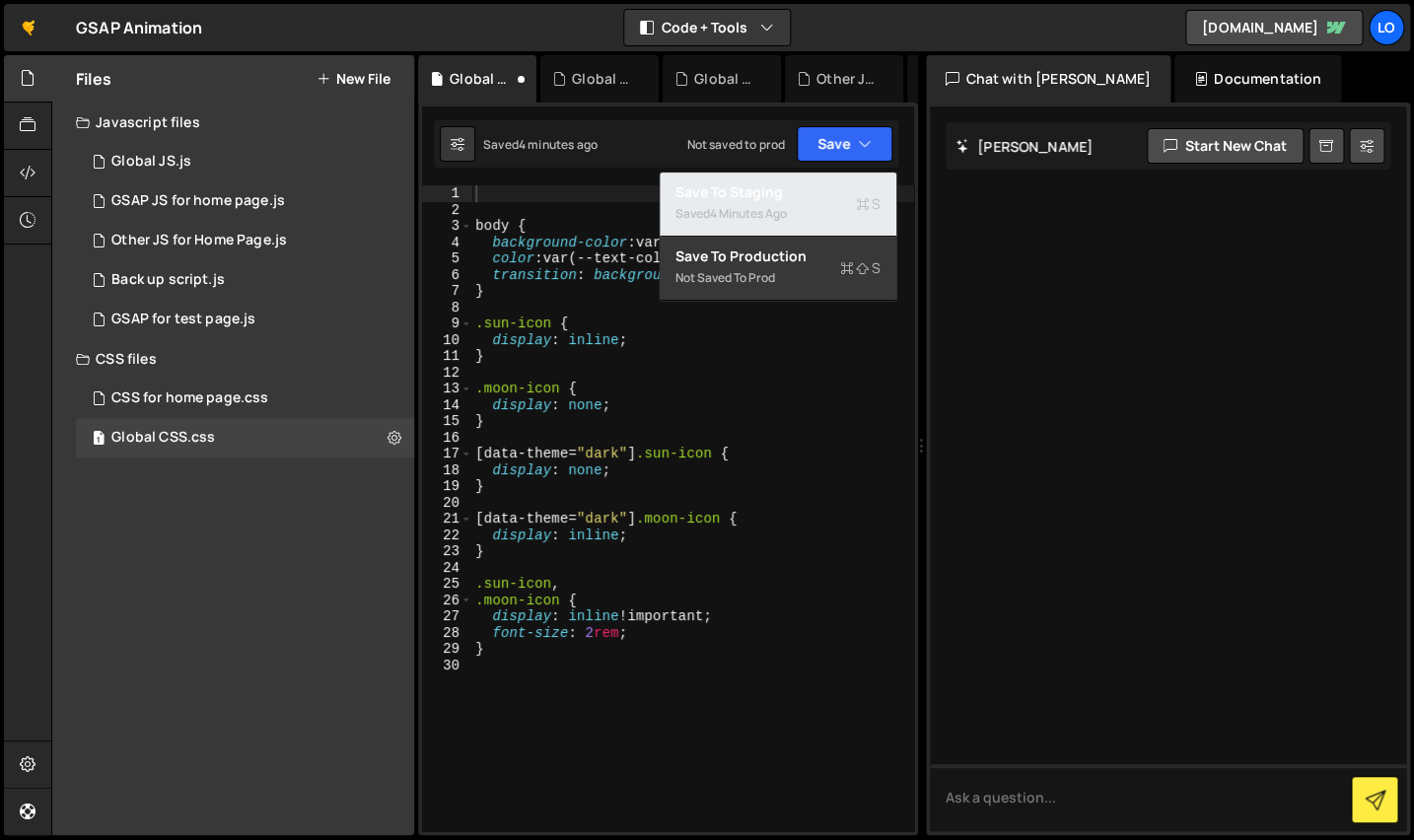 click on "Saved  4 minutes ago" at bounding box center [778, 214] 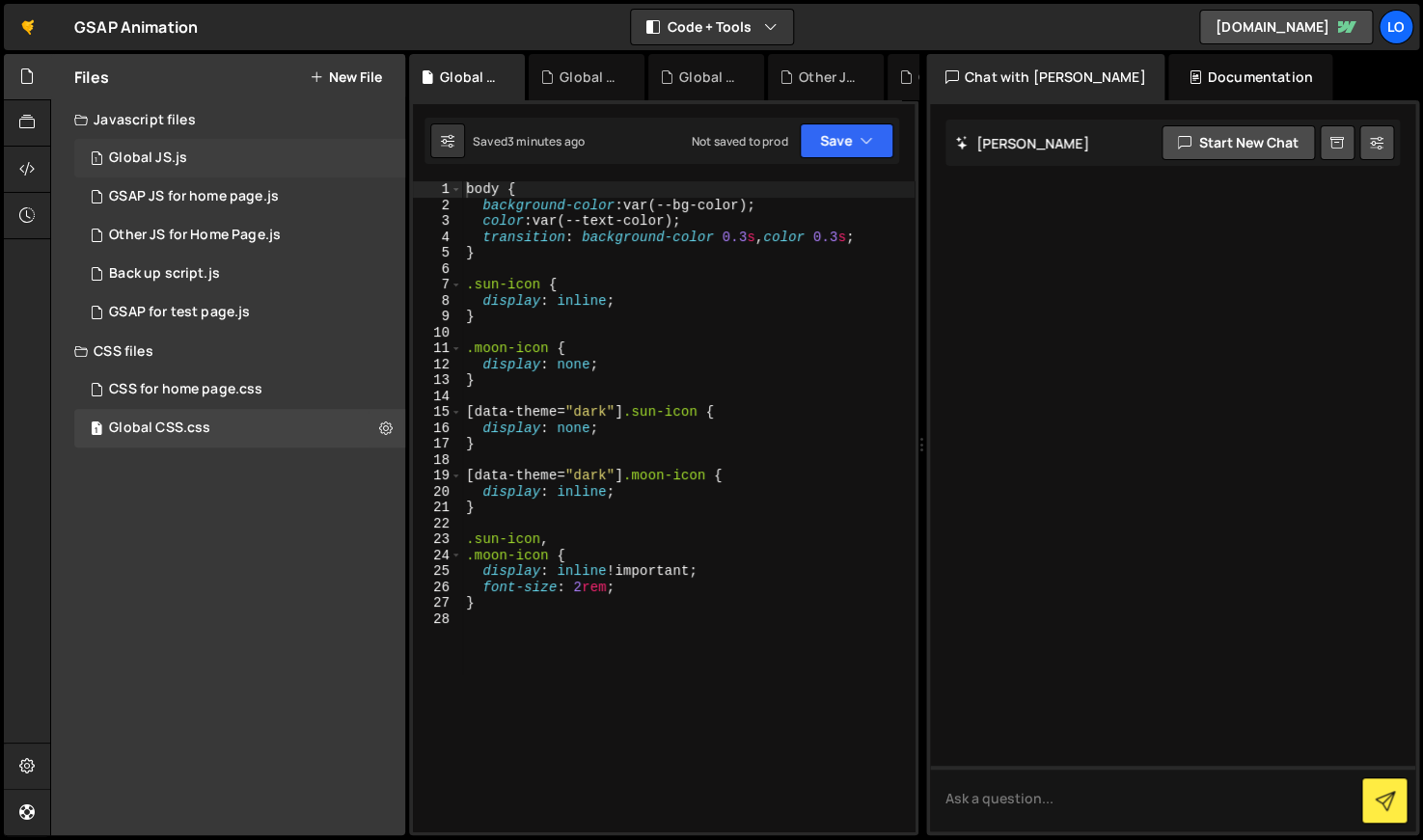 click on "1
Global JS.js
0" at bounding box center (239, 158) 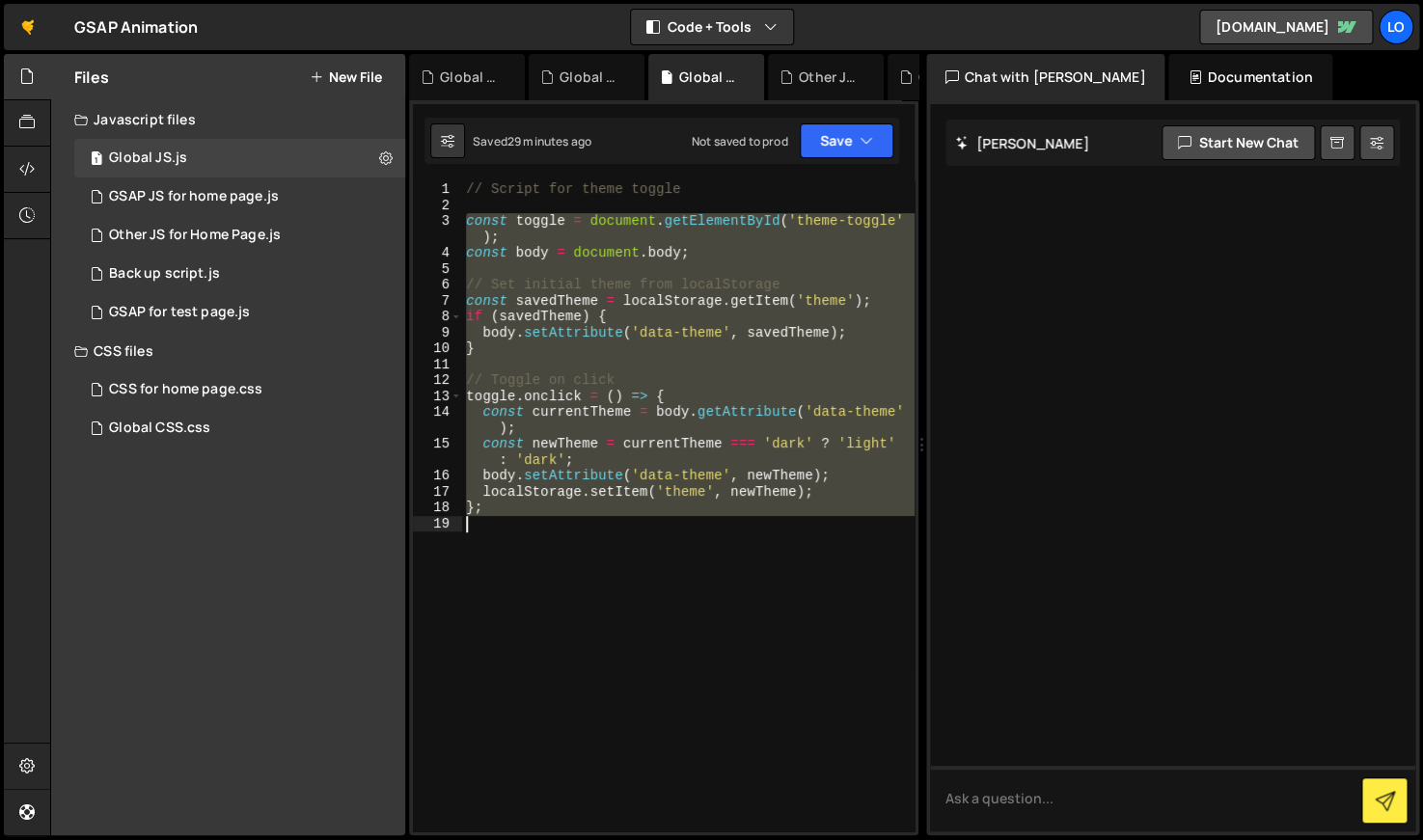 drag, startPoint x: 468, startPoint y: 224, endPoint x: 641, endPoint y: 524, distance: 346.30767 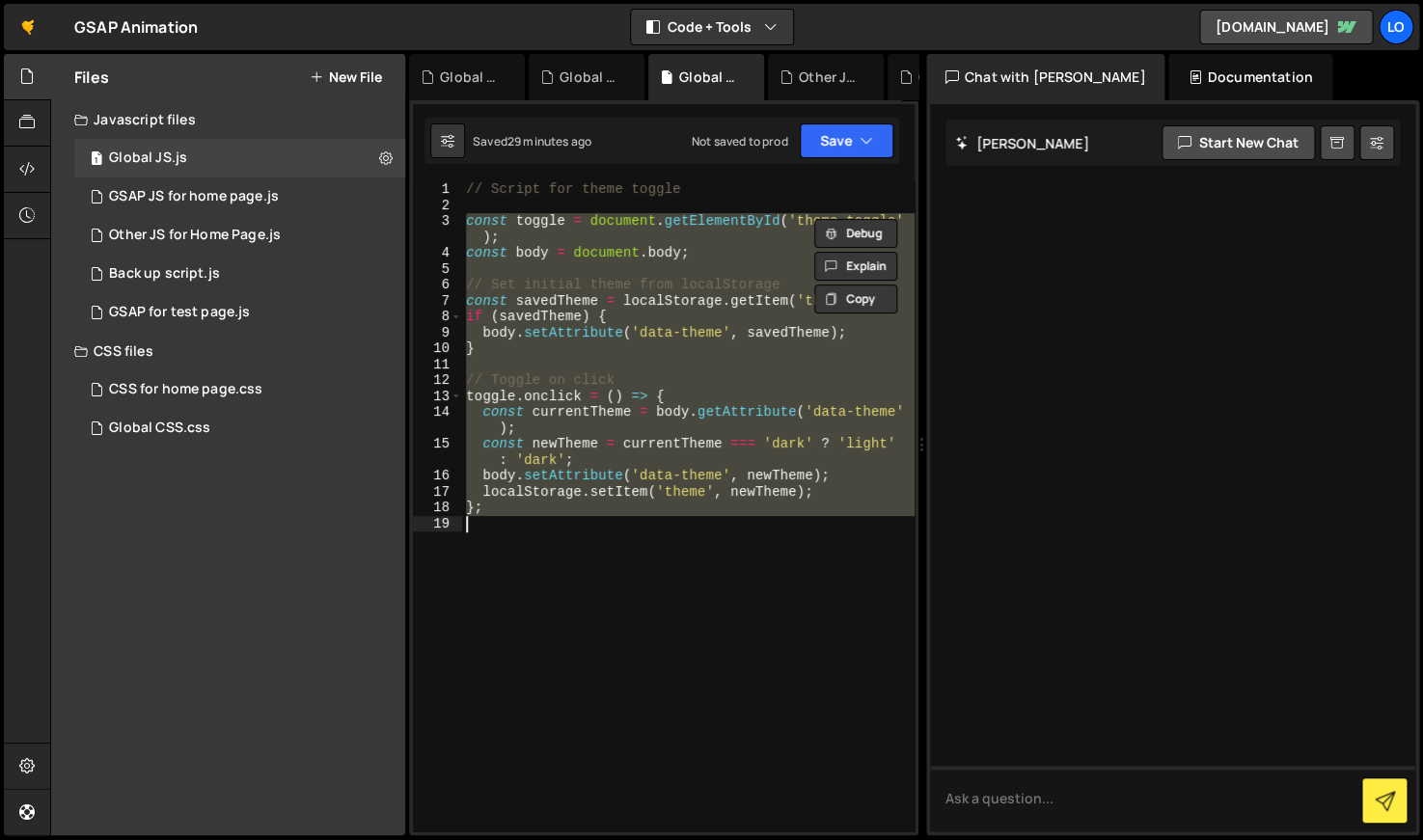 paste on "};" 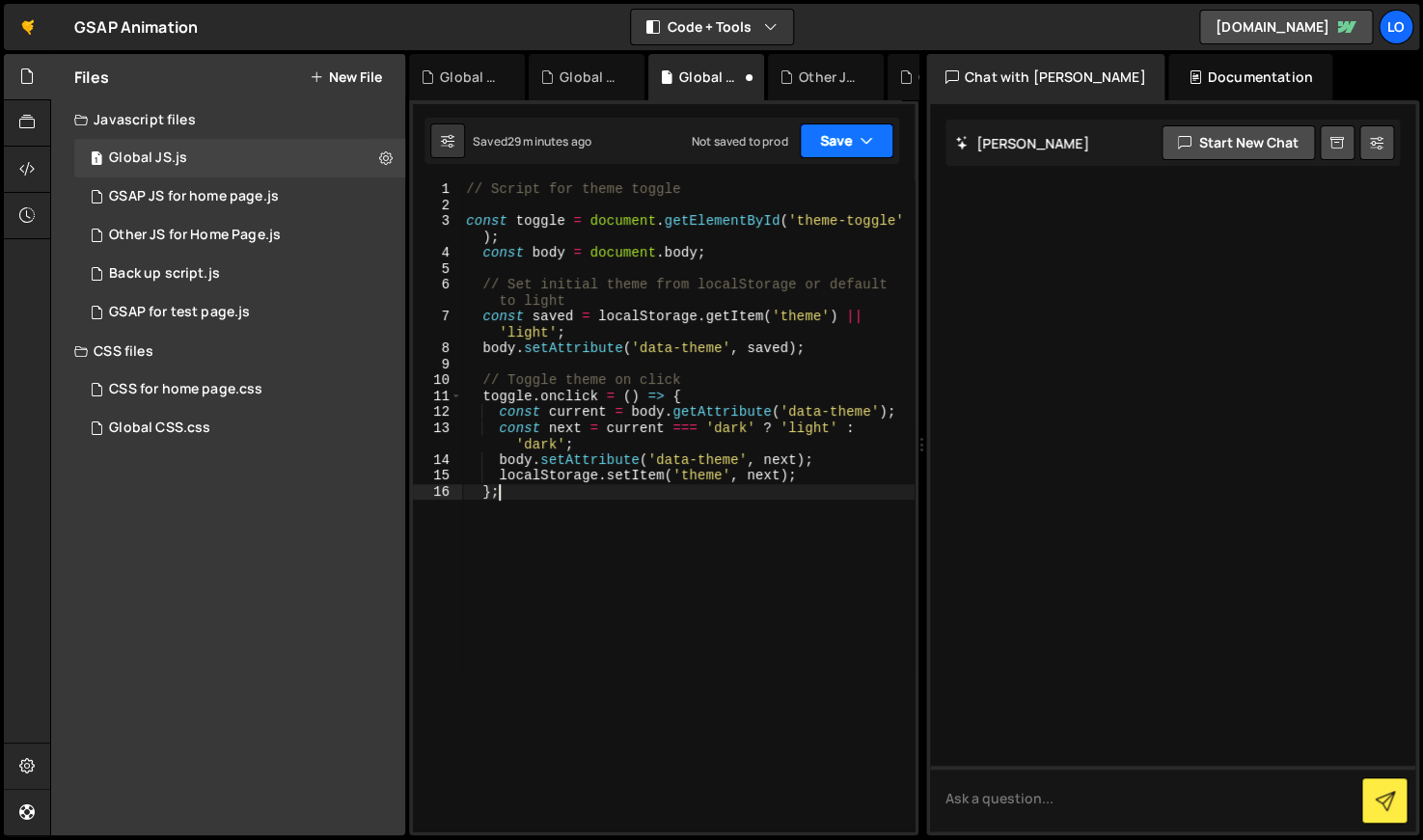 click on "Save" at bounding box center (846, 141) 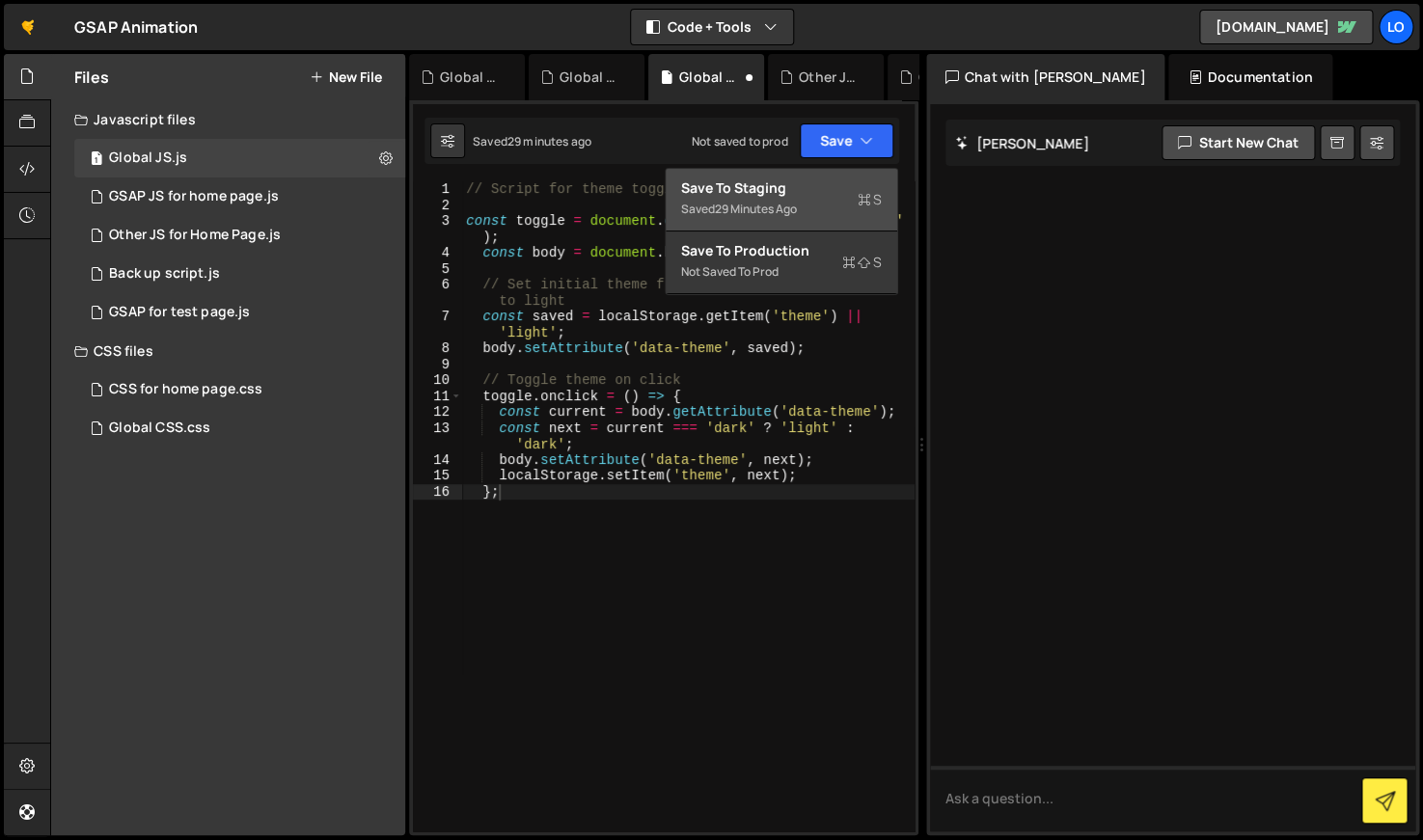 click on "29 minutes ago" at bounding box center [755, 208] 